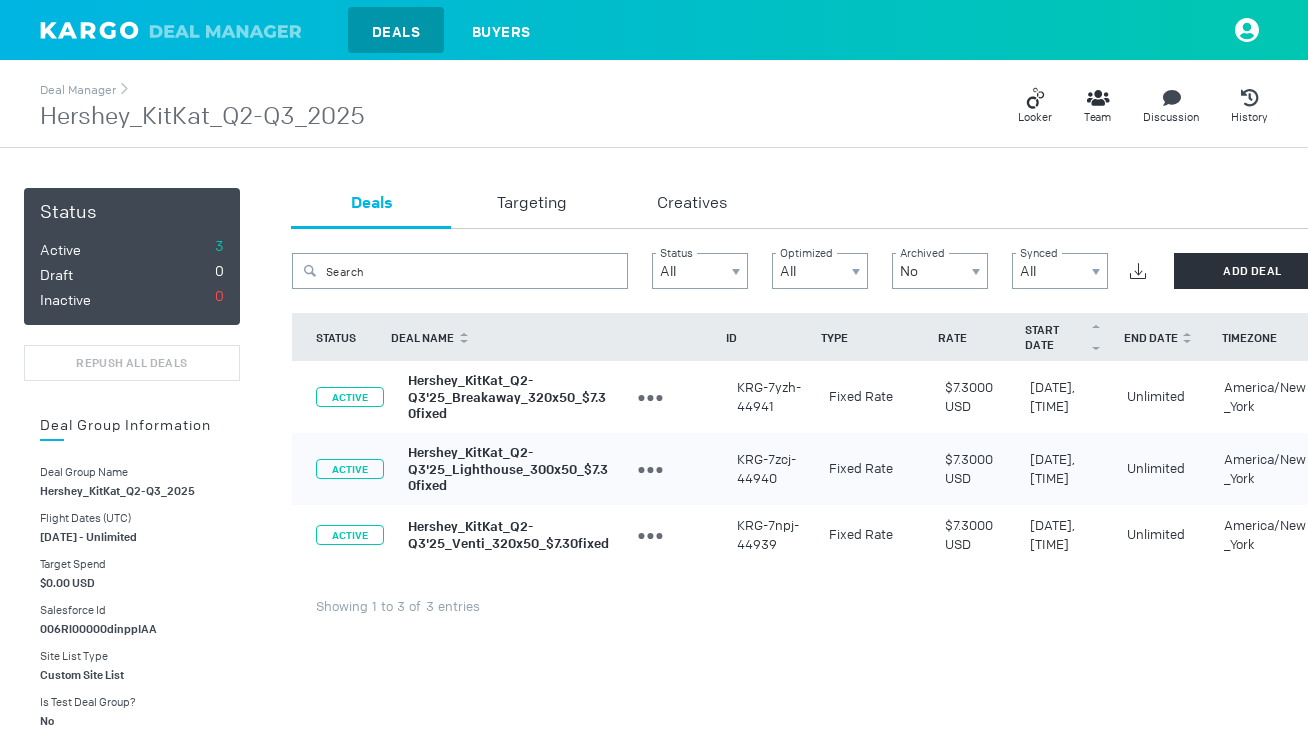 scroll, scrollTop: 0, scrollLeft: 0, axis: both 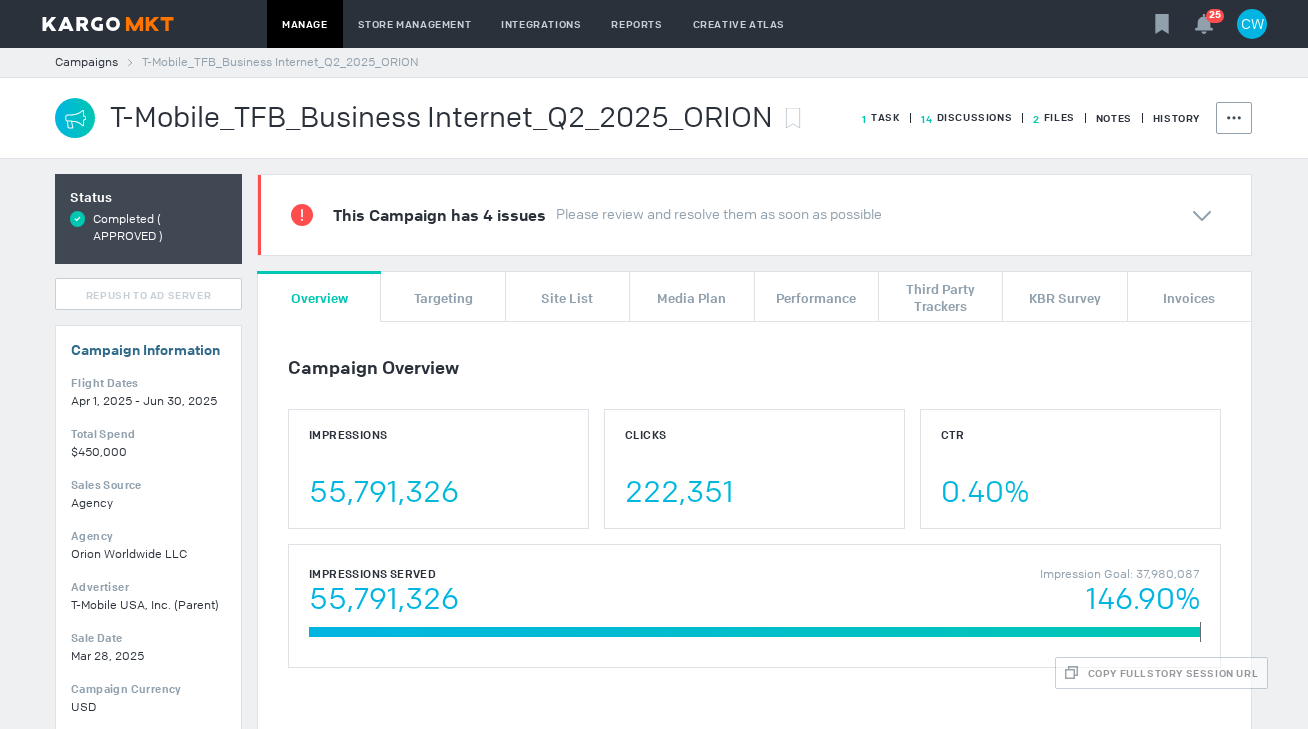 click on "14 Discussions" at bounding box center (881, 117) 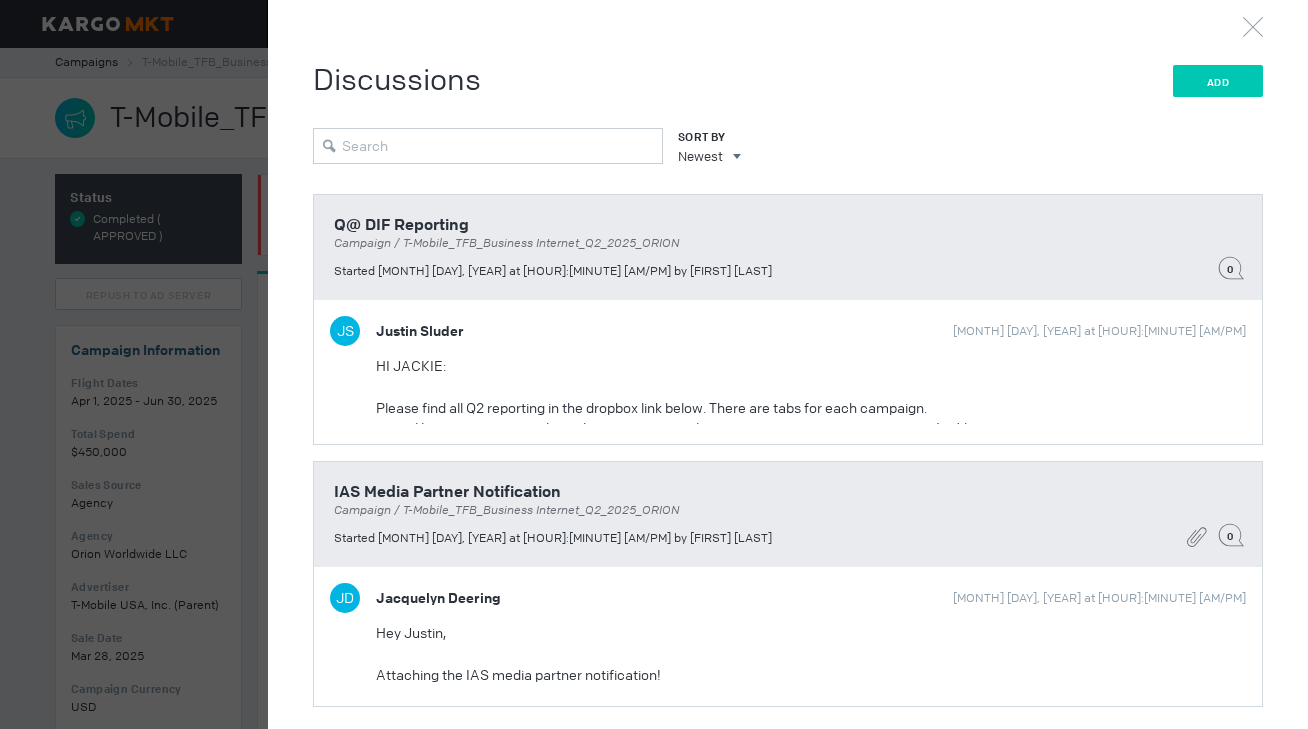 click on "Add" at bounding box center (1218, 81) 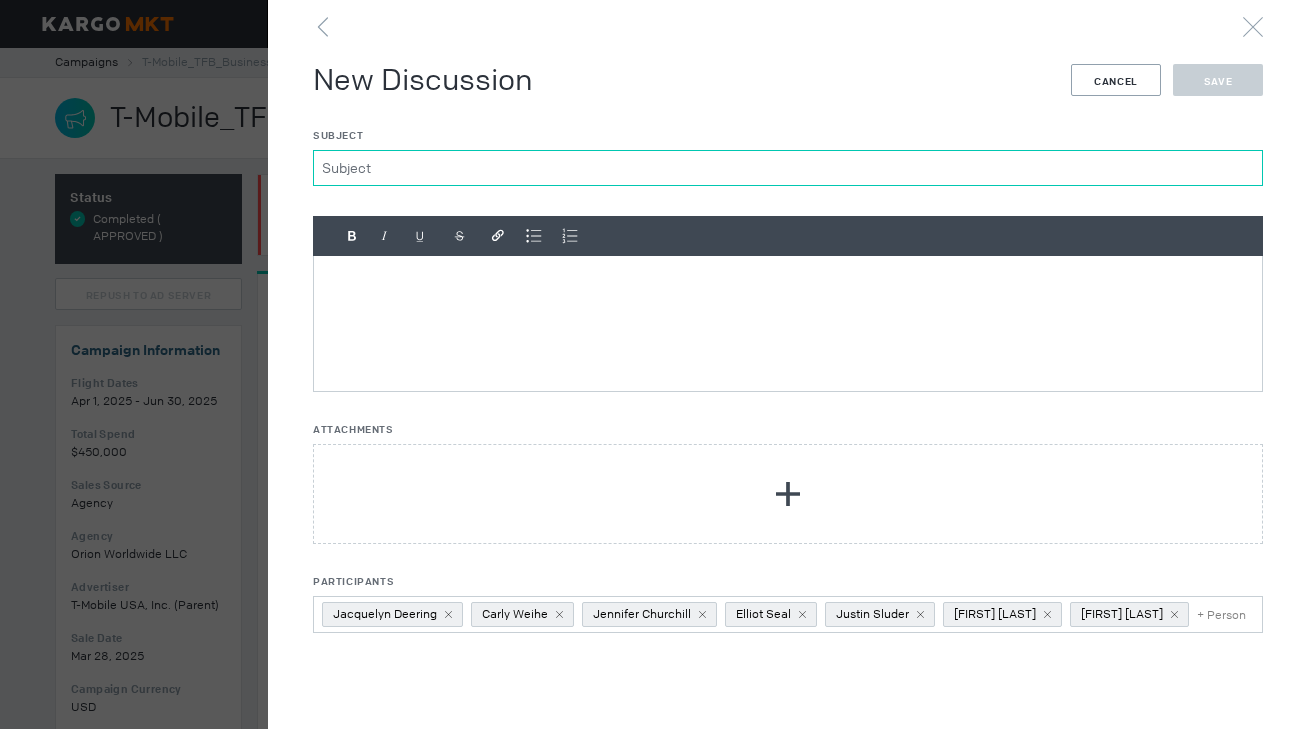 click on "Subject" at bounding box center (788, 168) 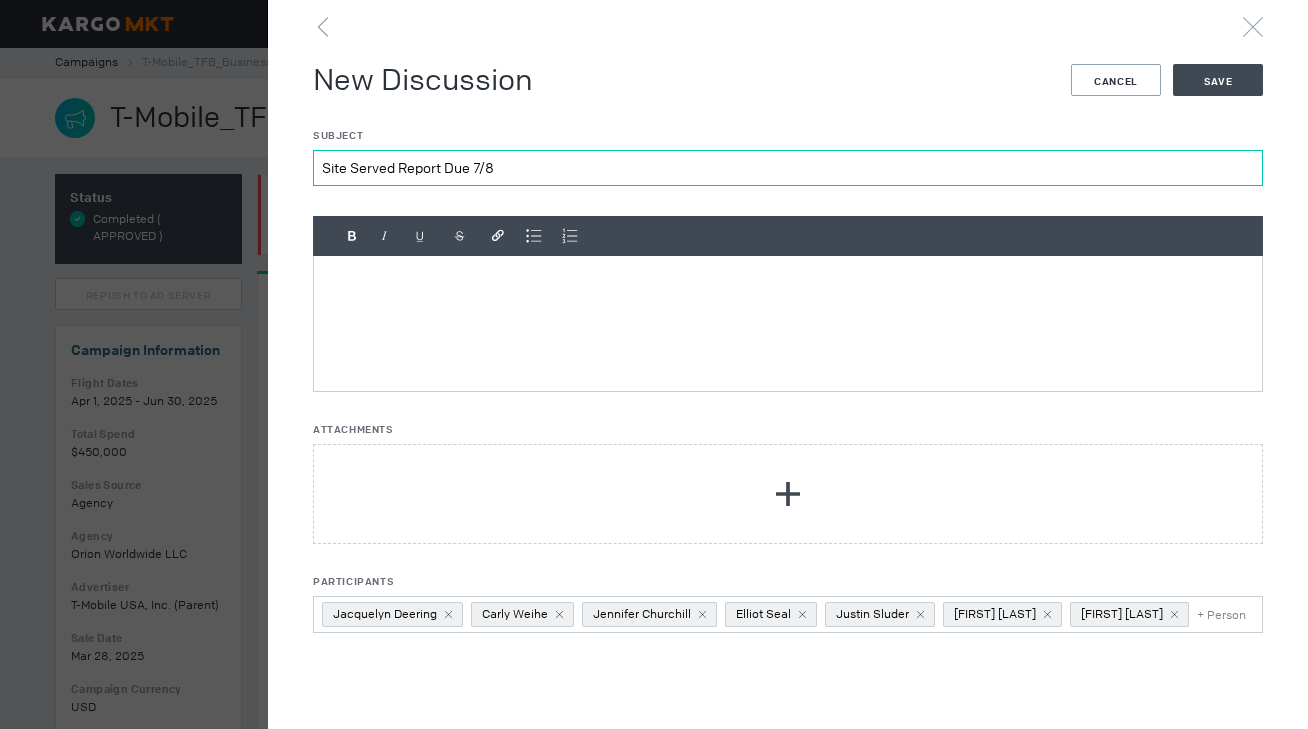 type on "Site Served Report Due 7/8" 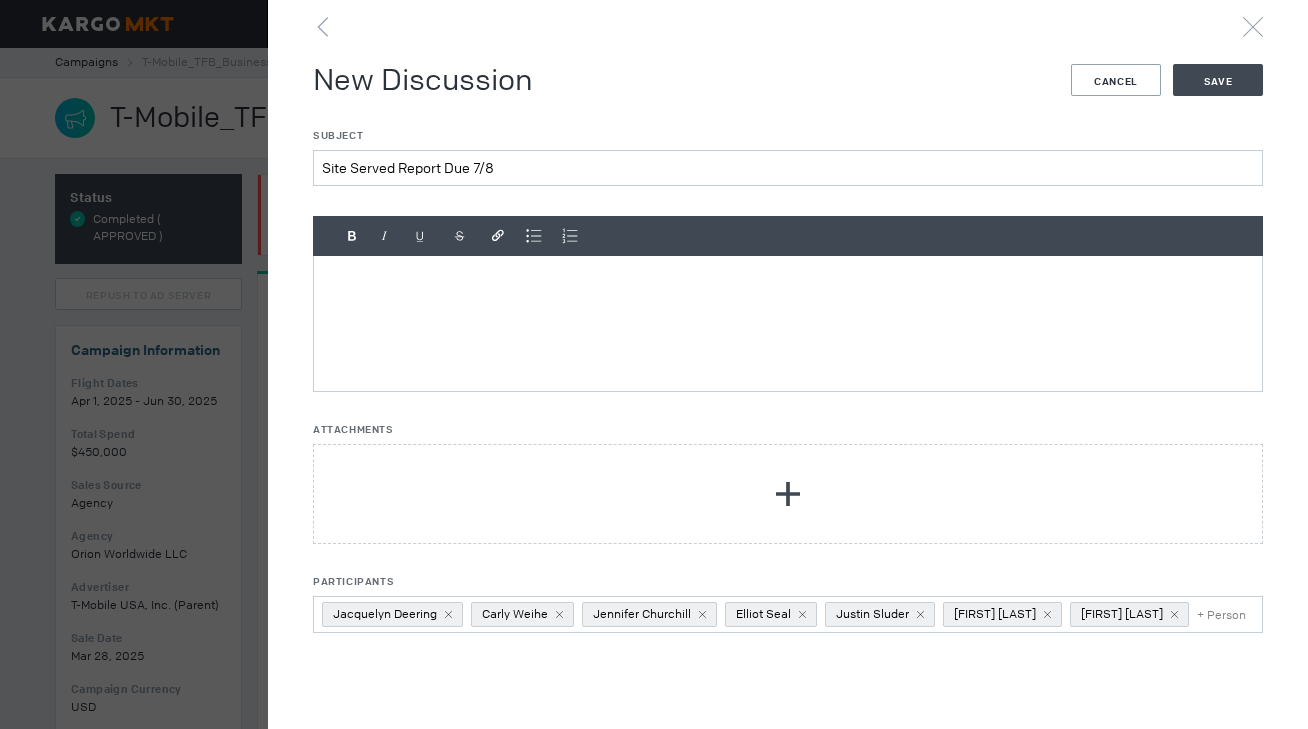 click at bounding box center (788, 323) 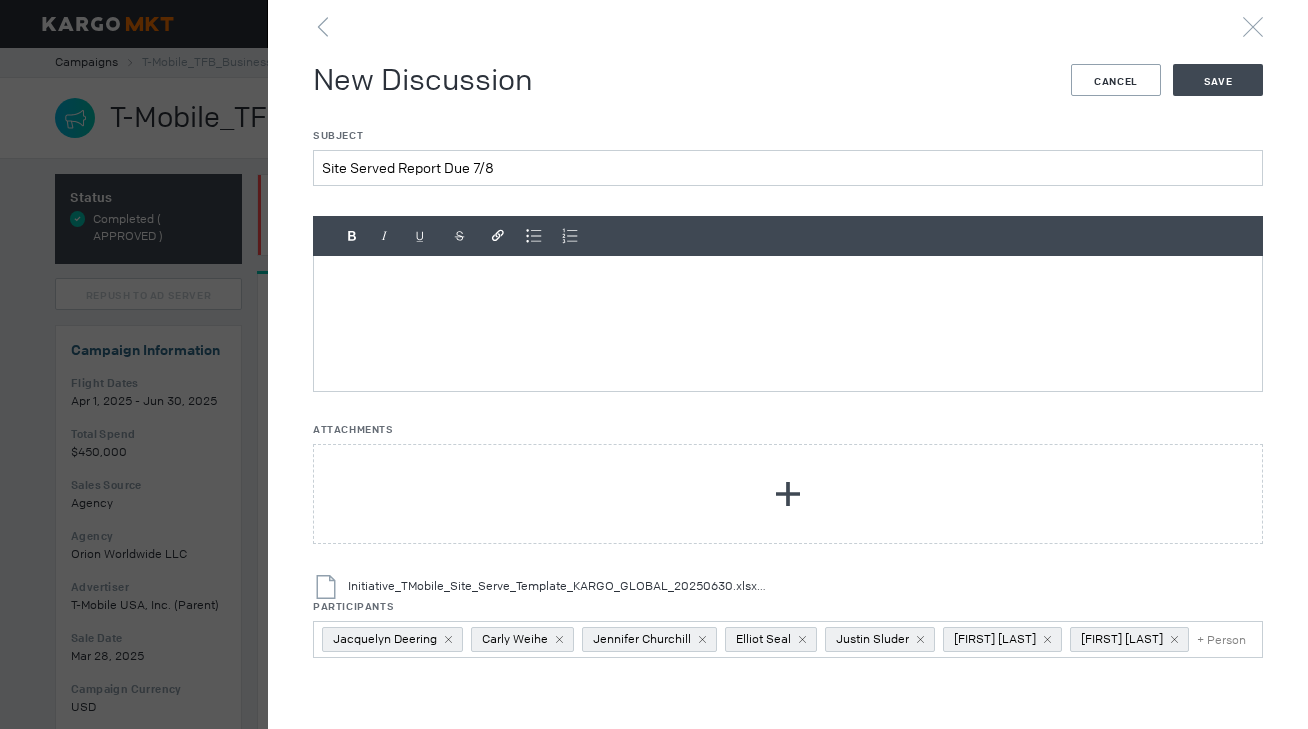 click at bounding box center (788, 323) 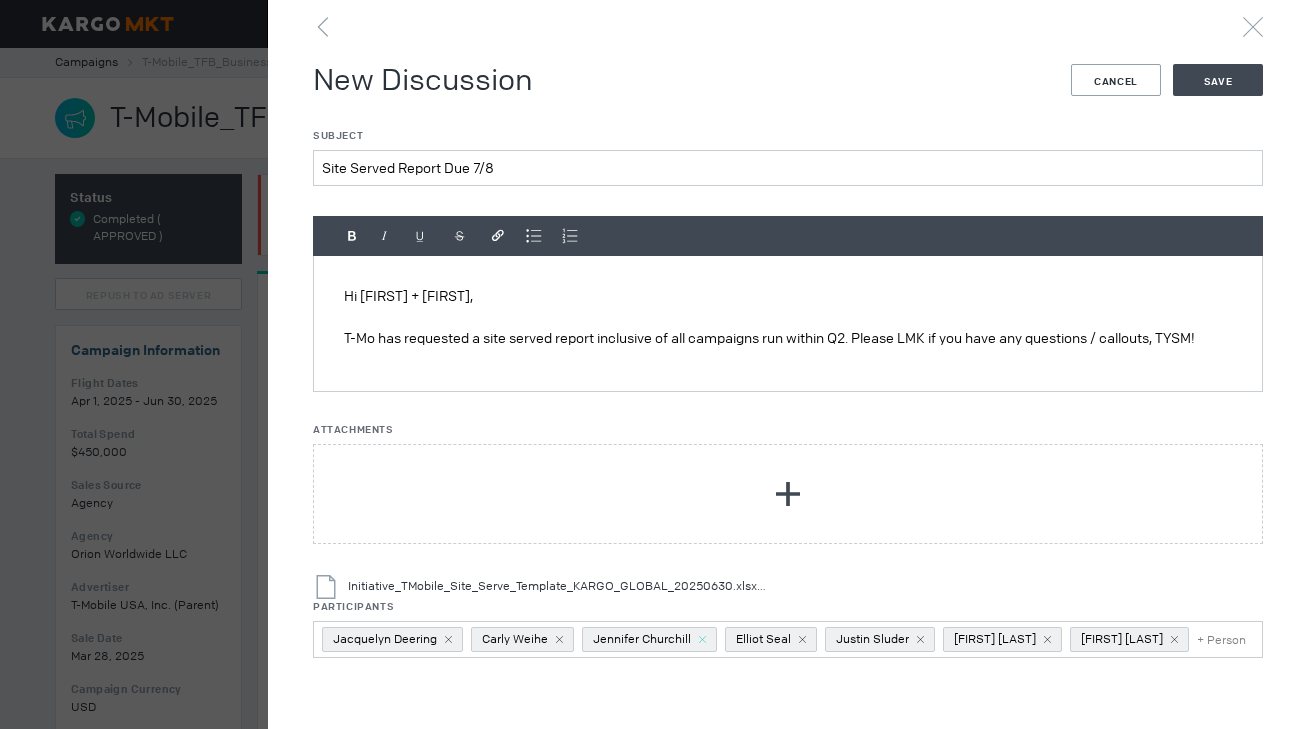 click at bounding box center (448, 639) 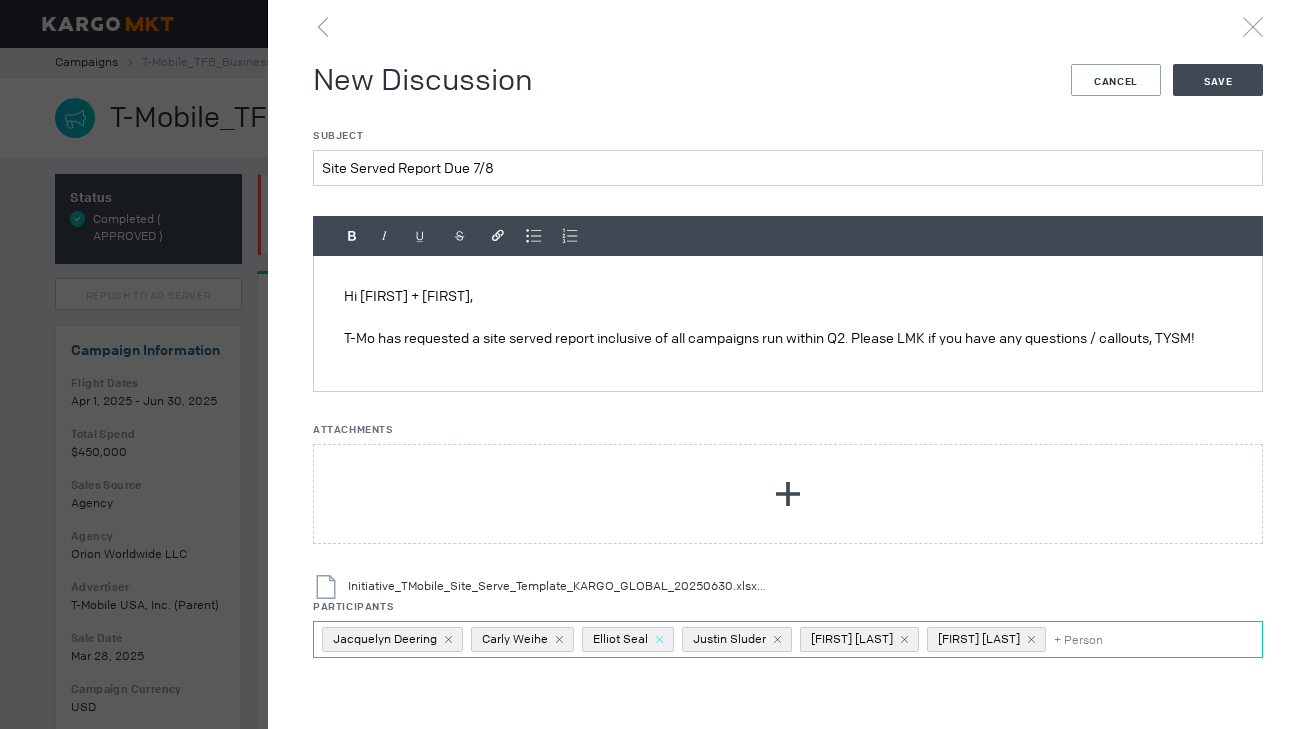 click at bounding box center (448, 639) 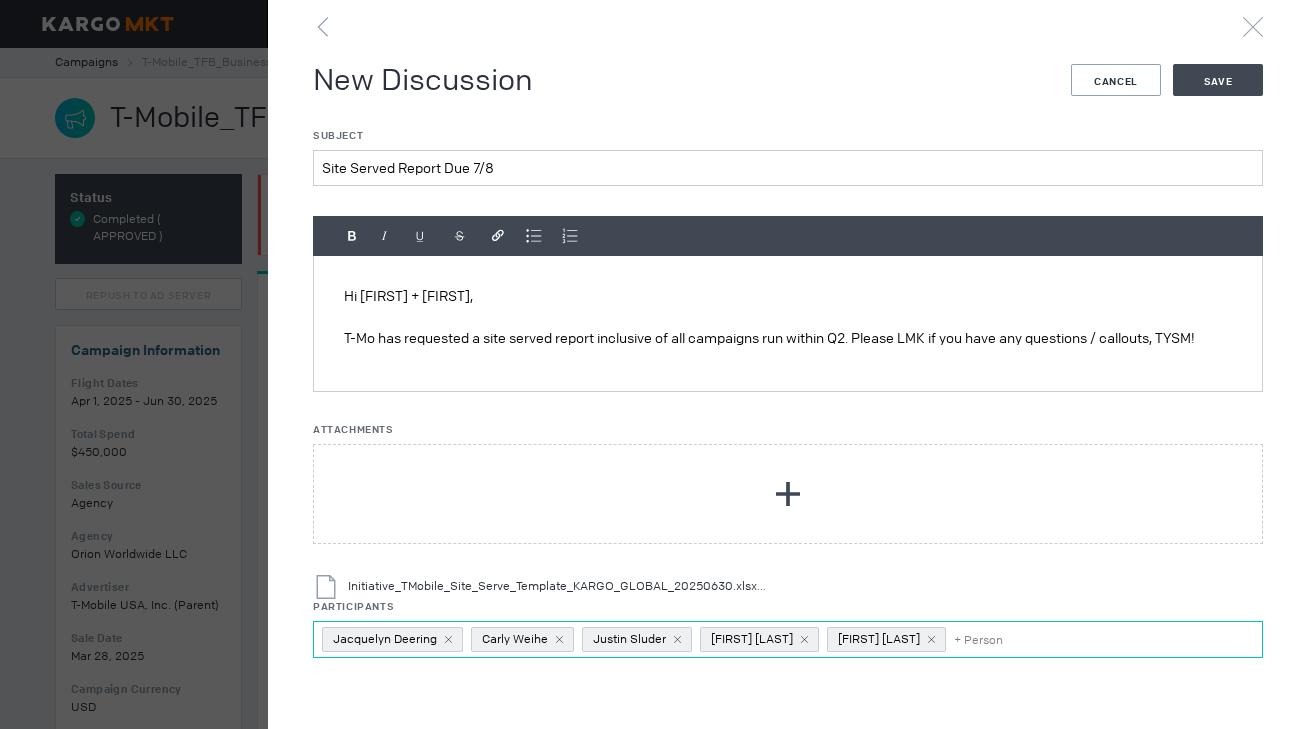 click on "[FIRST] [LAST]" at bounding box center [392, 639] 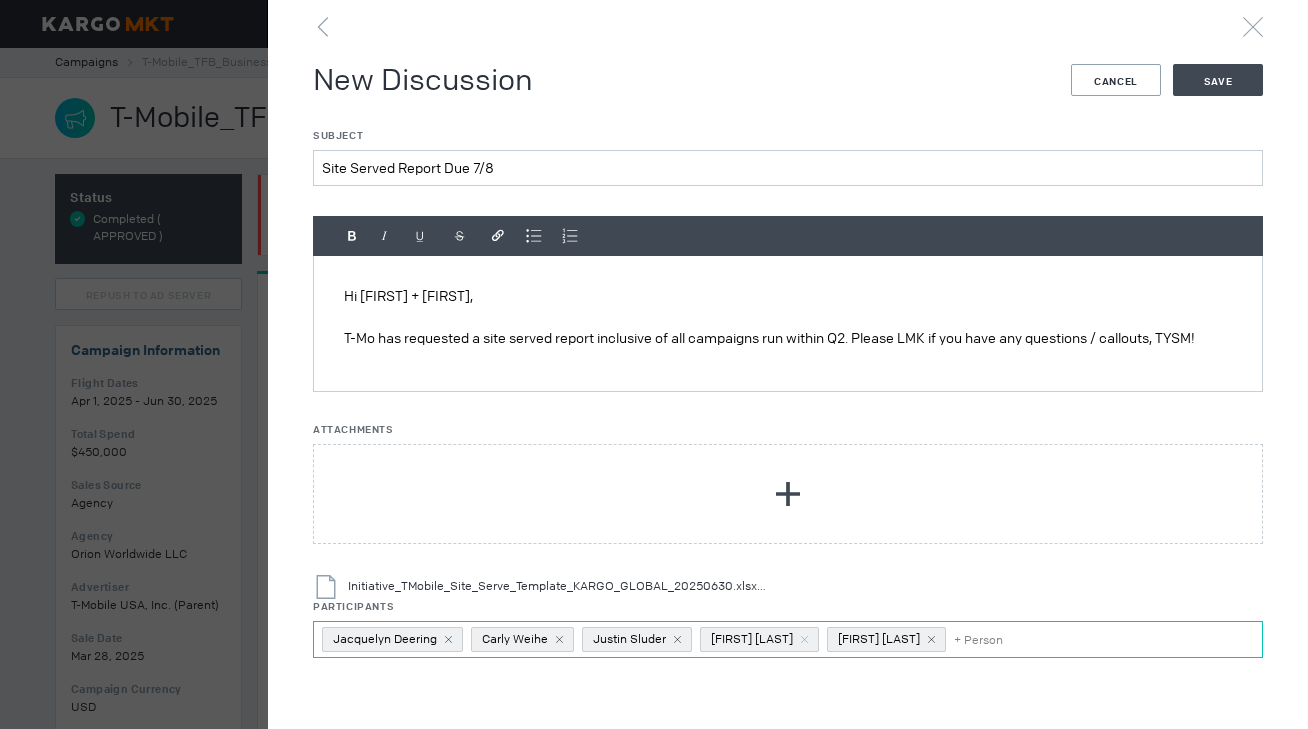 click at bounding box center (448, 639) 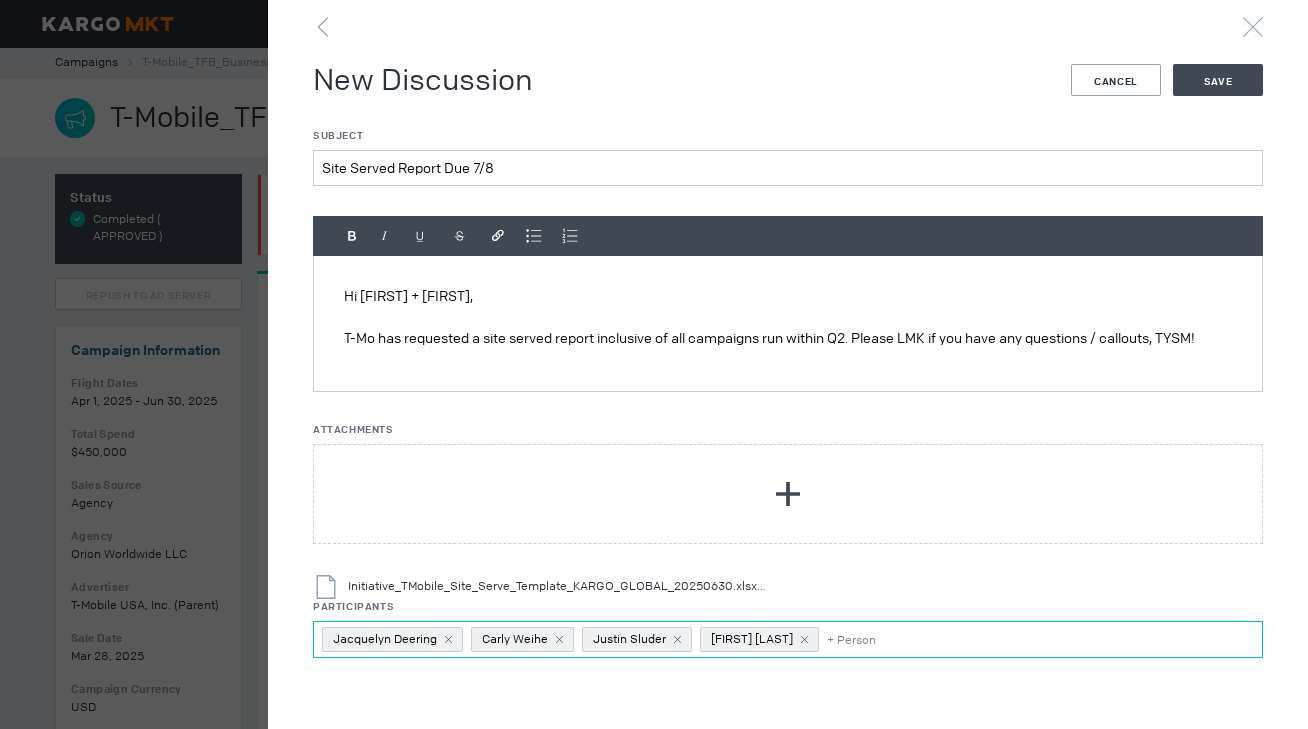 click on "[FIRST] [LAST]" at bounding box center [392, 639] 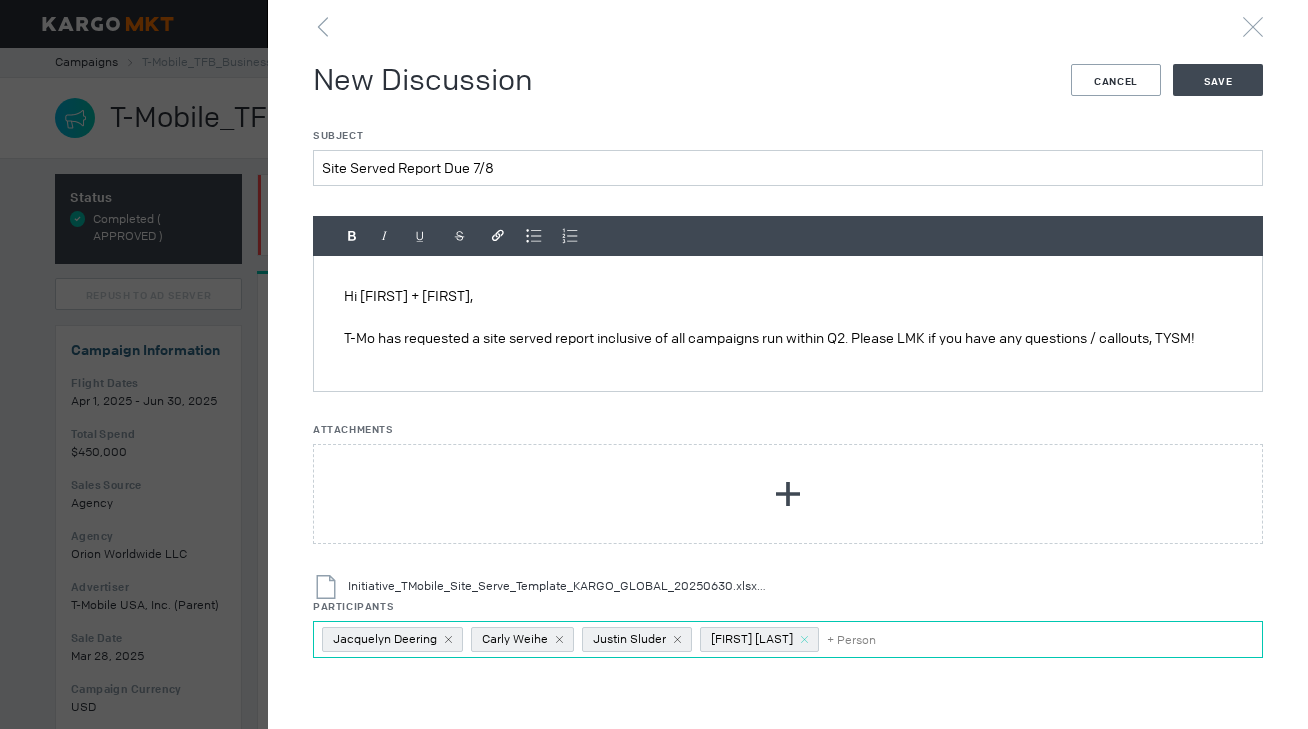 click at bounding box center [448, 639] 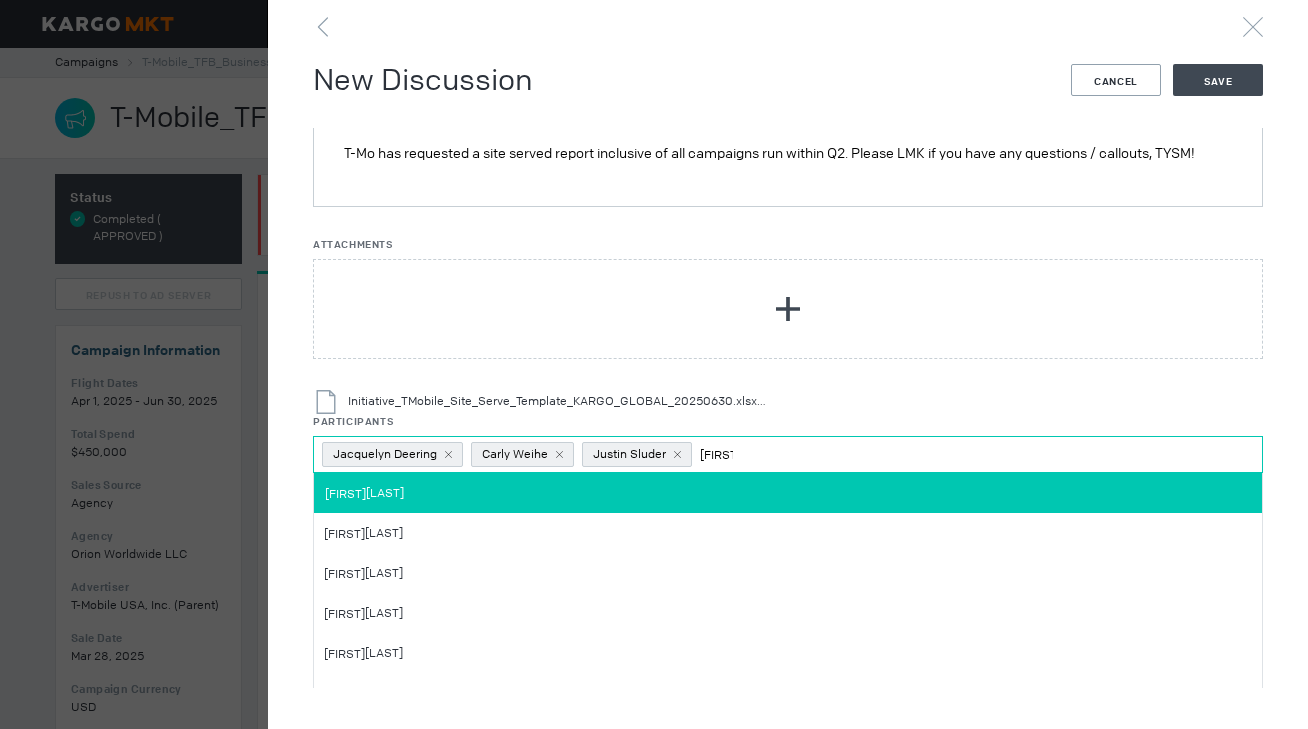 scroll, scrollTop: 186, scrollLeft: 0, axis: vertical 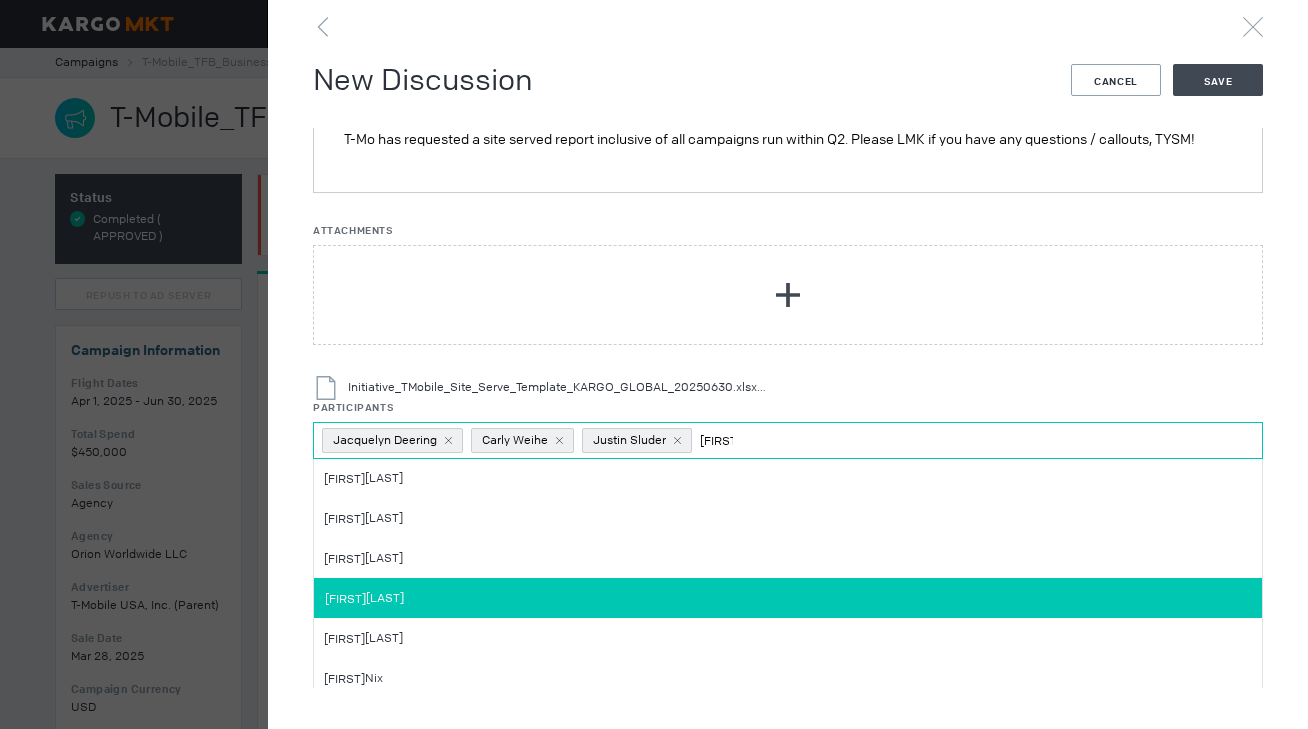 type on "[FIRST]" 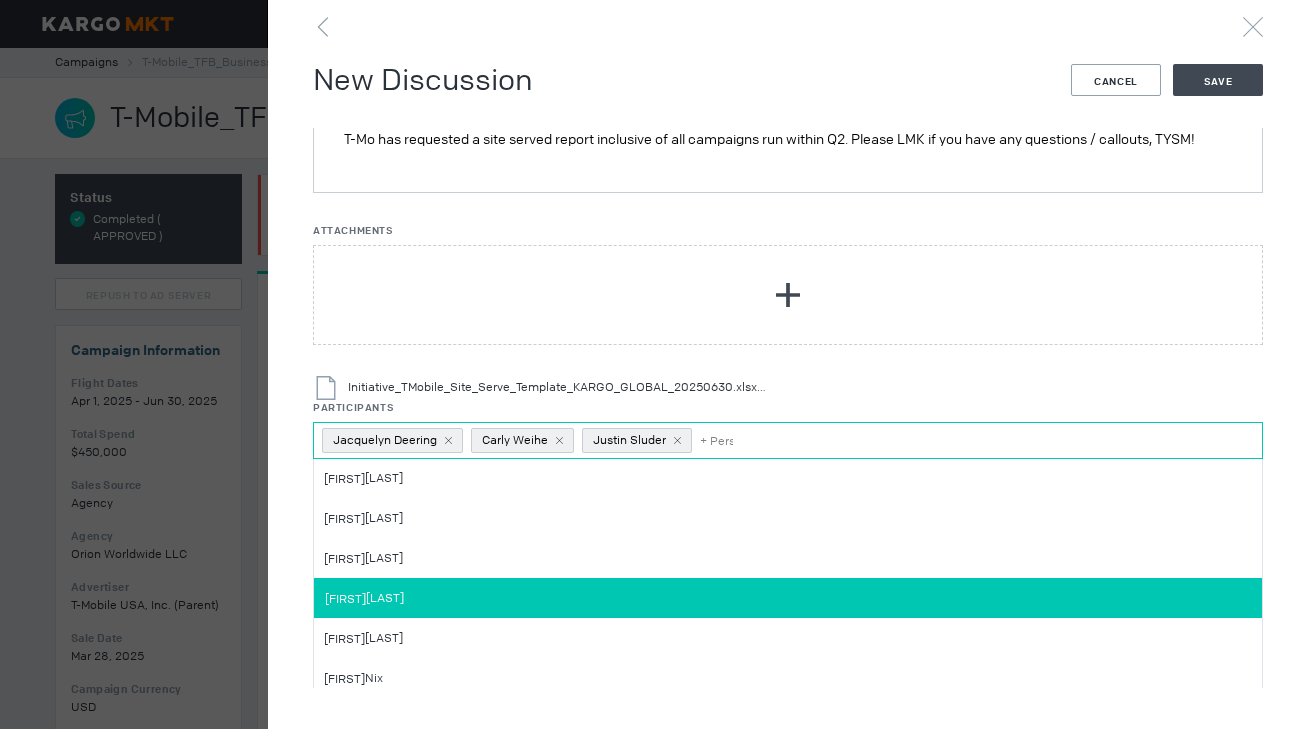 scroll, scrollTop: 0, scrollLeft: 0, axis: both 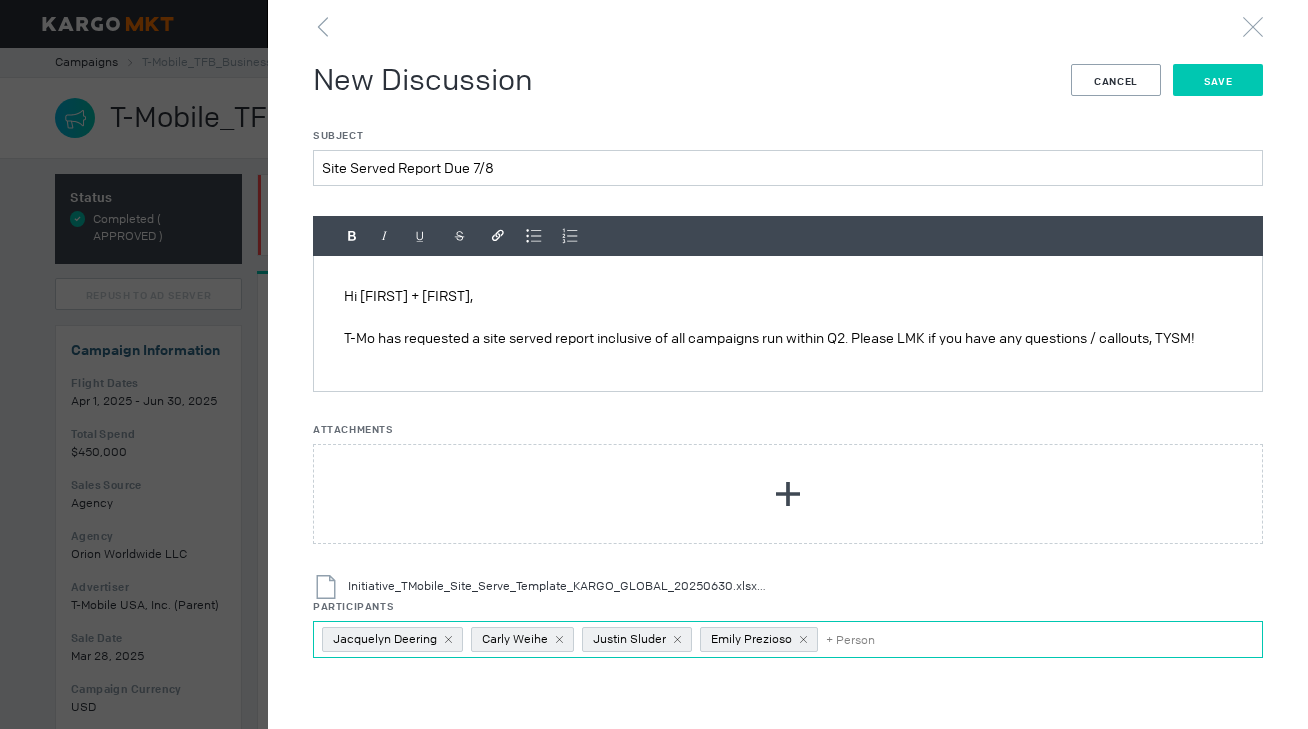 click on "Save" at bounding box center [1218, 80] 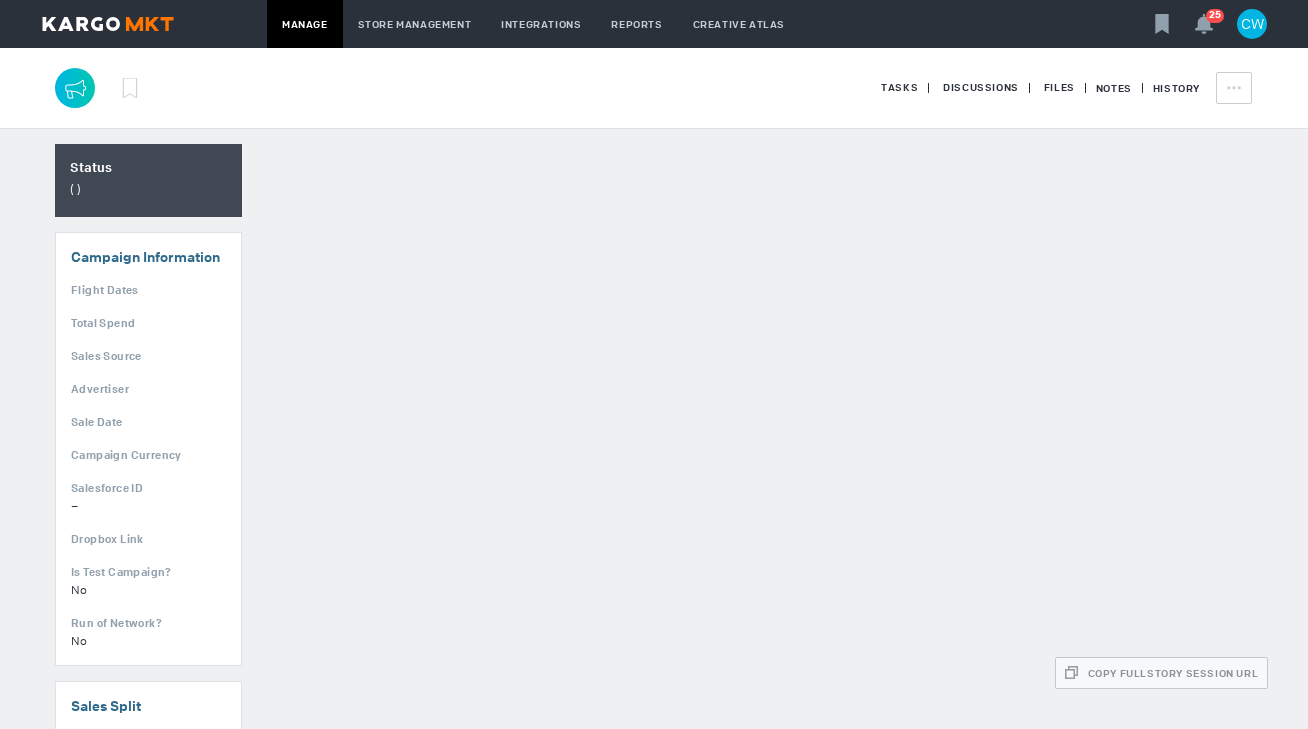 scroll, scrollTop: 0, scrollLeft: 0, axis: both 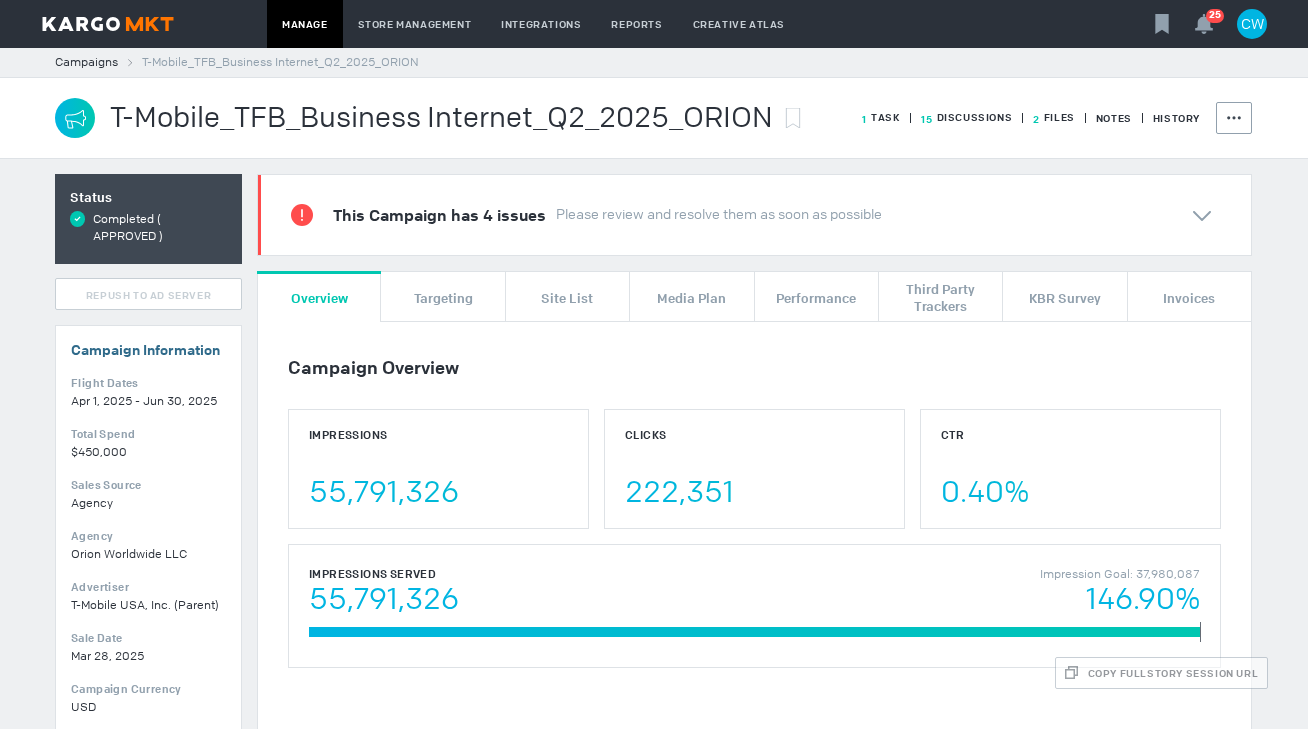 click on "Campaigns T-Mobile_TFB_Business Internet_Q2_2025_ORION" at bounding box center [654, 62] 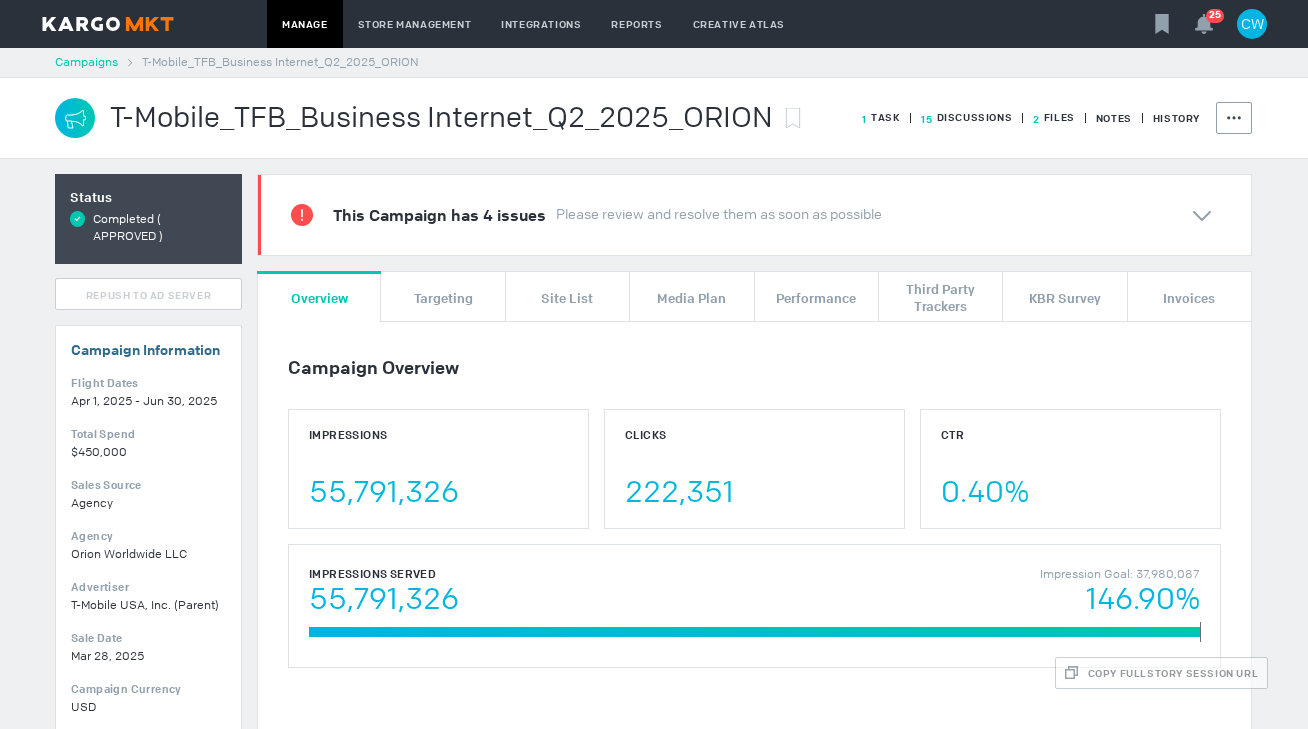 click on "Campaigns" at bounding box center (86, 62) 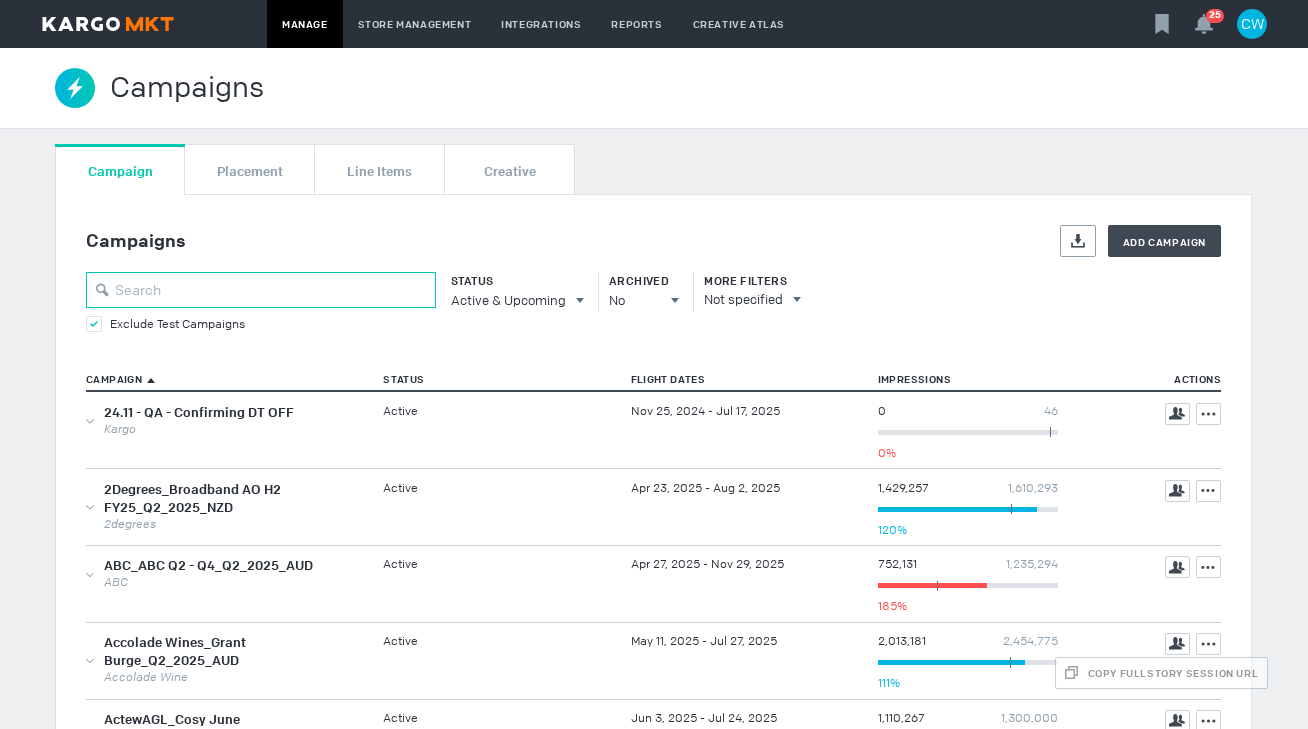 click at bounding box center [261, 290] 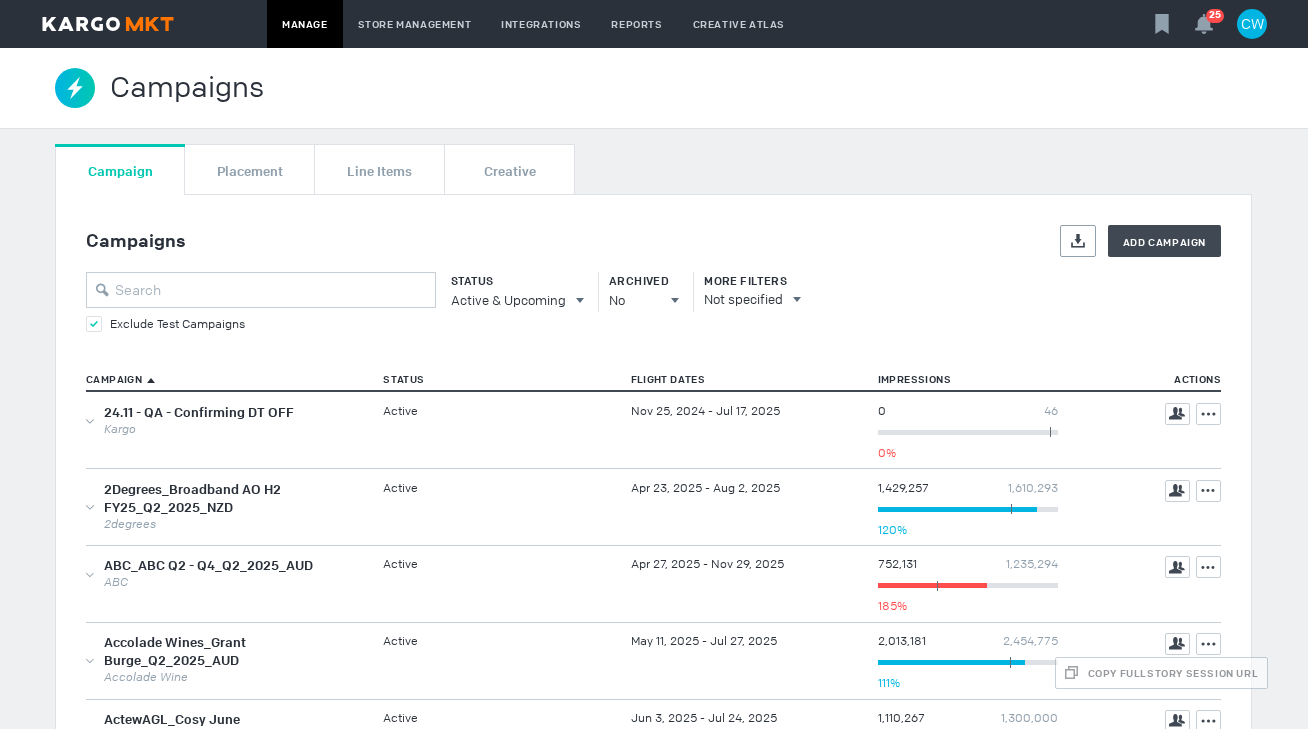 click at bounding box center (94, 324) 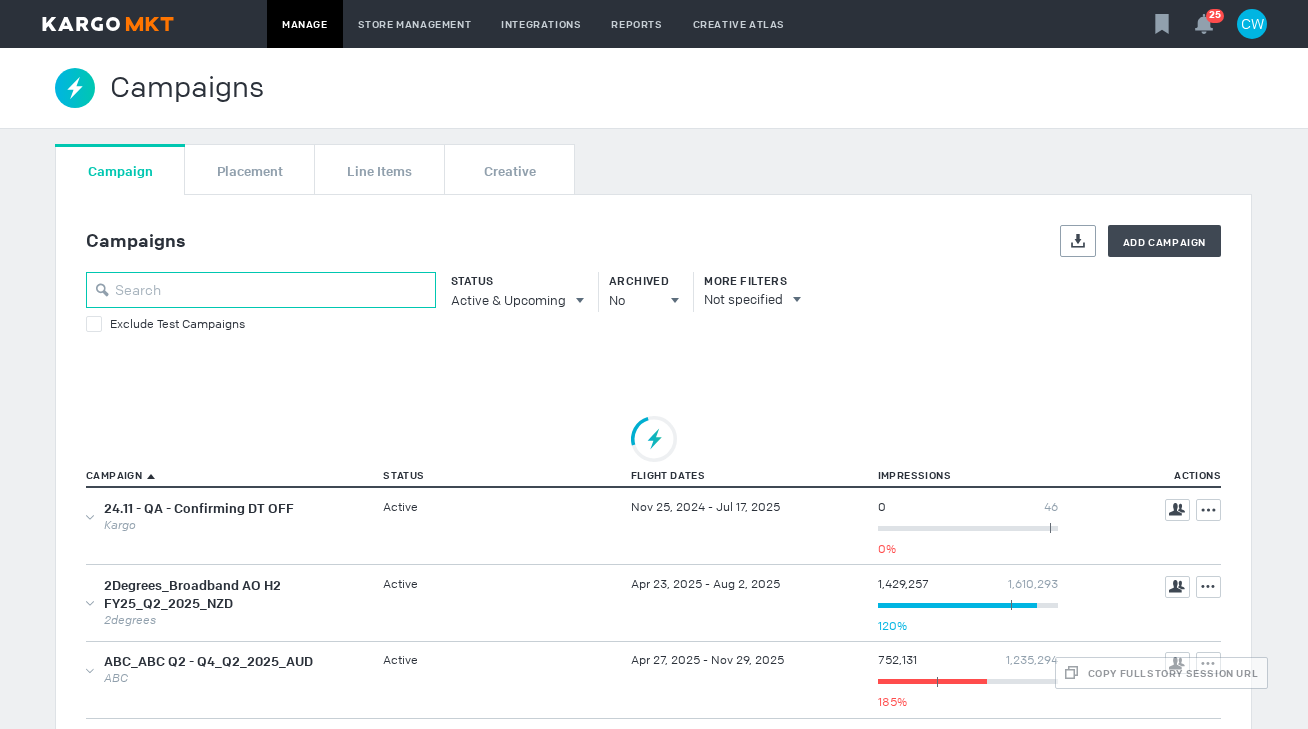 click at bounding box center [261, 290] 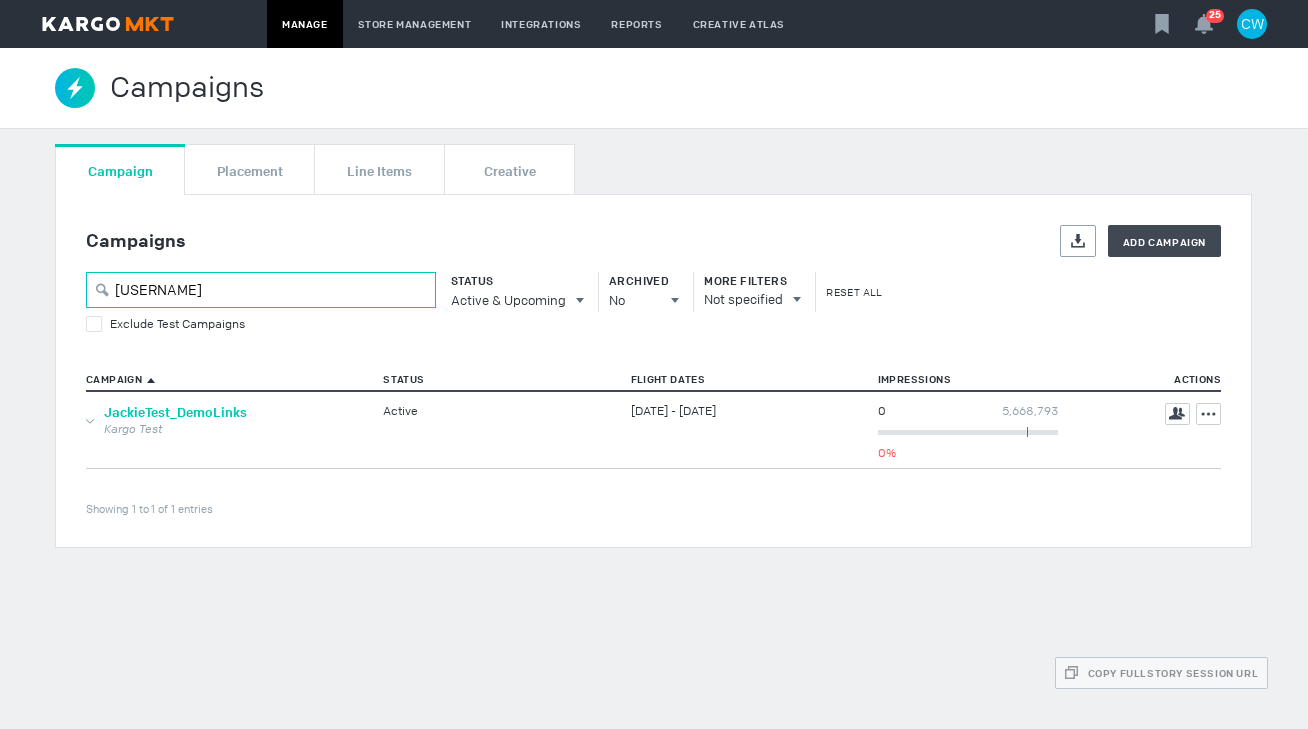 type on "jackie" 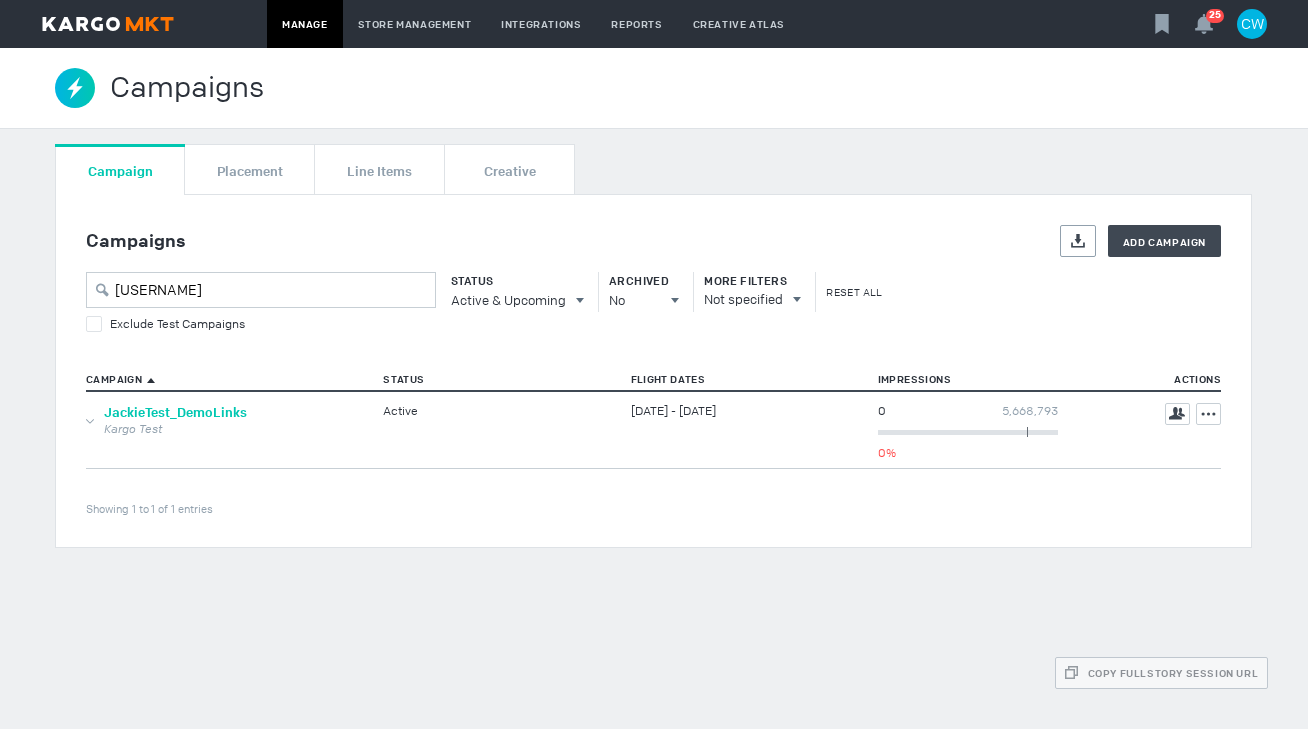click on "JackieTest_DemoLinks" at bounding box center (175, 412) 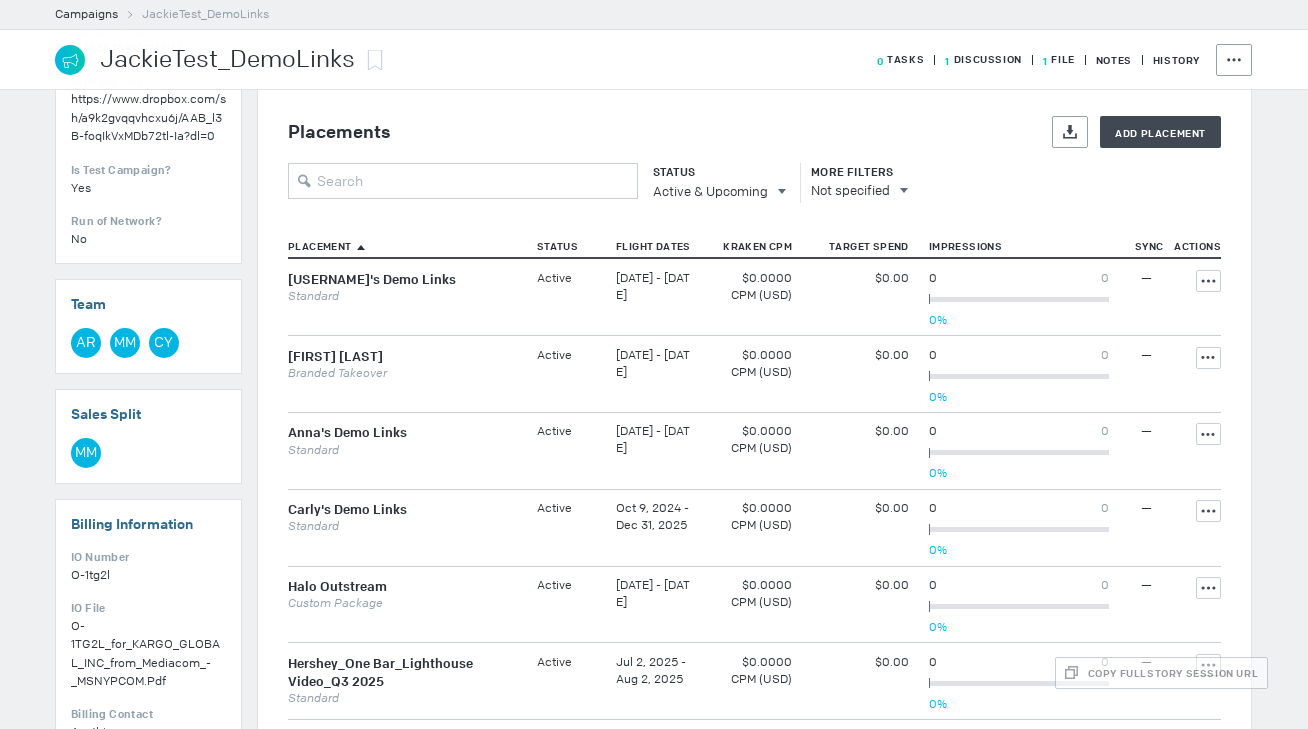 scroll, scrollTop: 662, scrollLeft: 0, axis: vertical 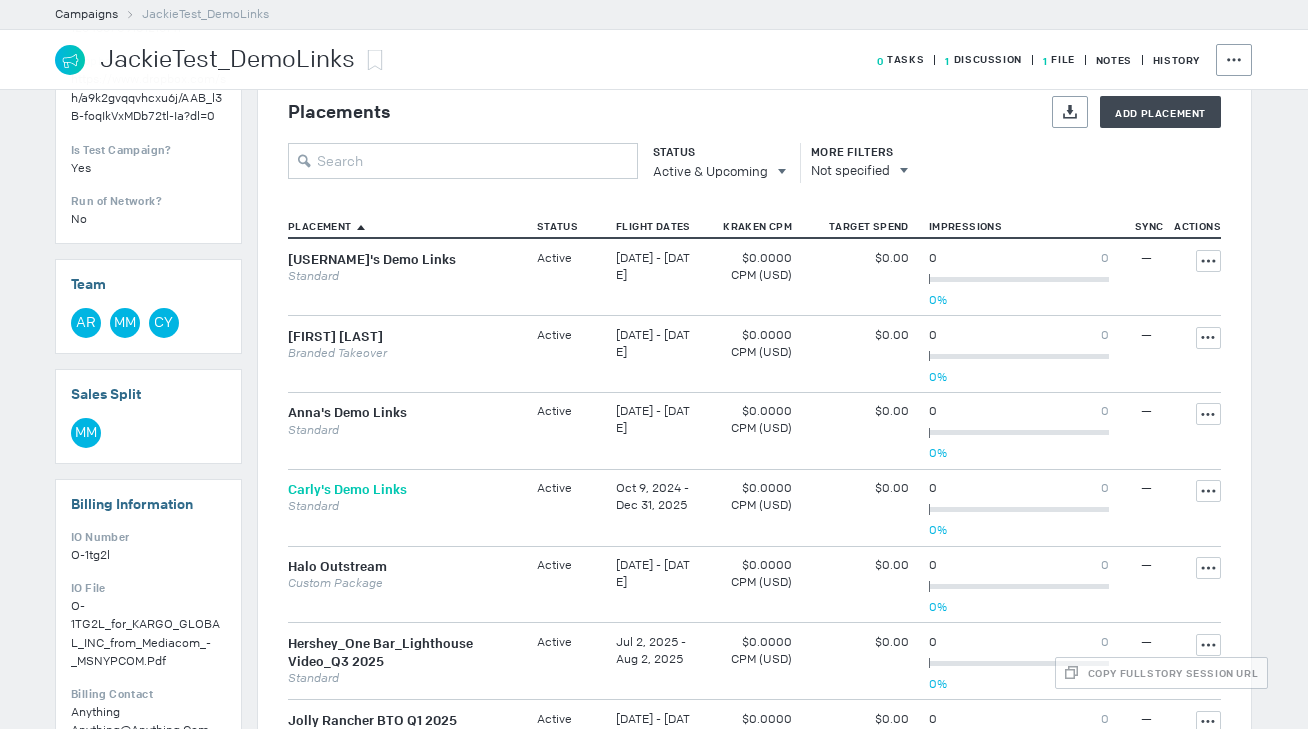 click on "Carly's Demo Links" at bounding box center [347, 489] 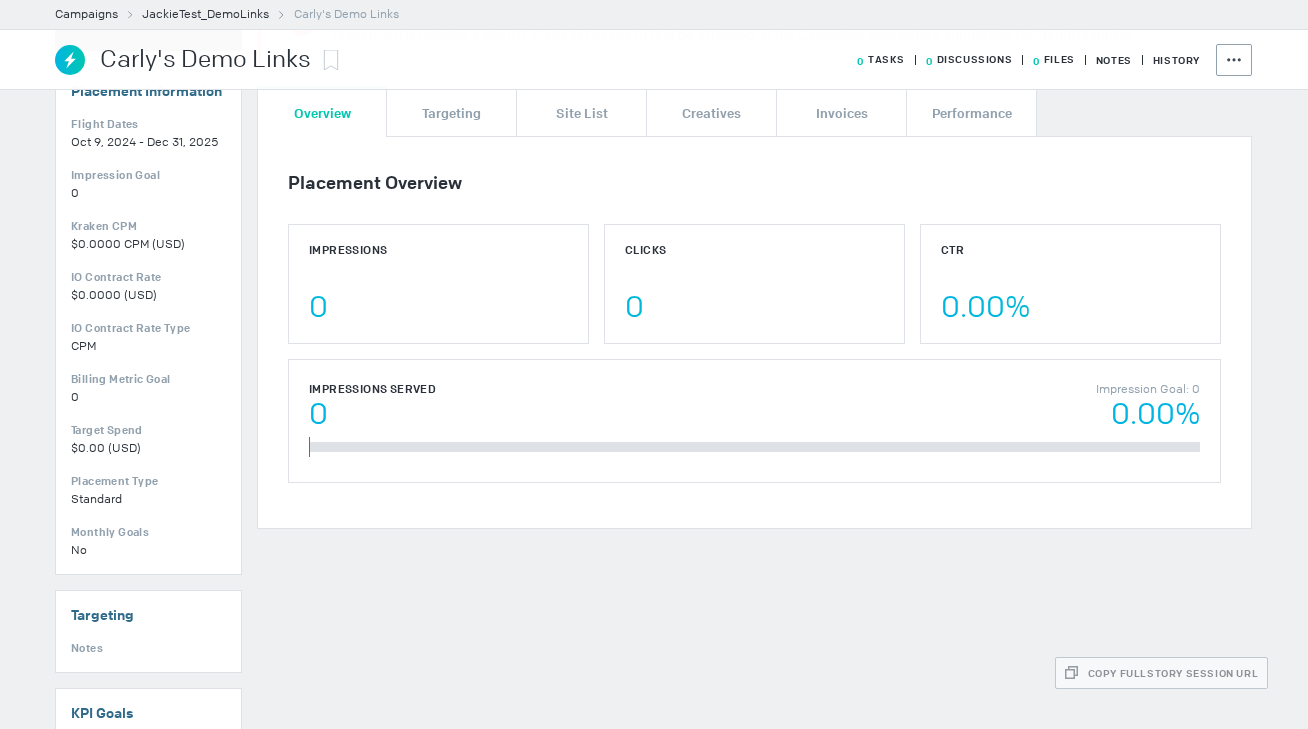 scroll, scrollTop: 0, scrollLeft: 0, axis: both 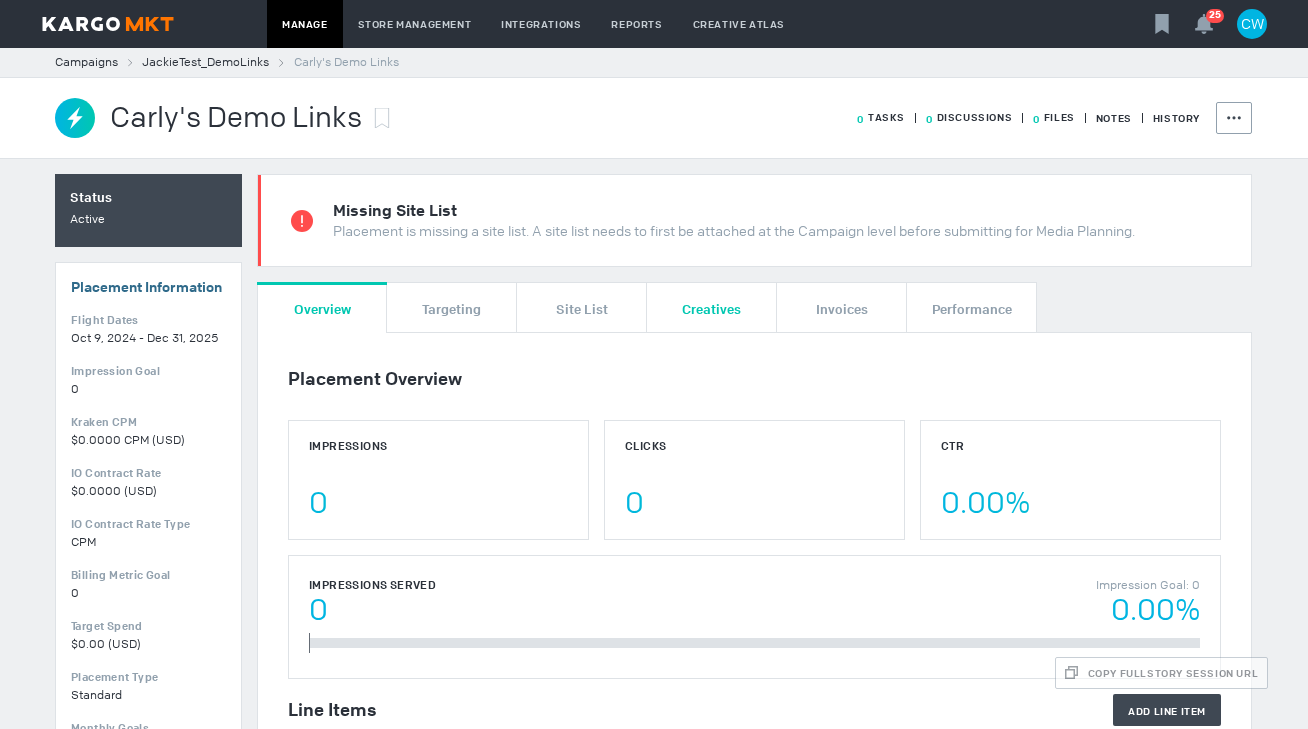 click on "Creatives" at bounding box center (711, 308) 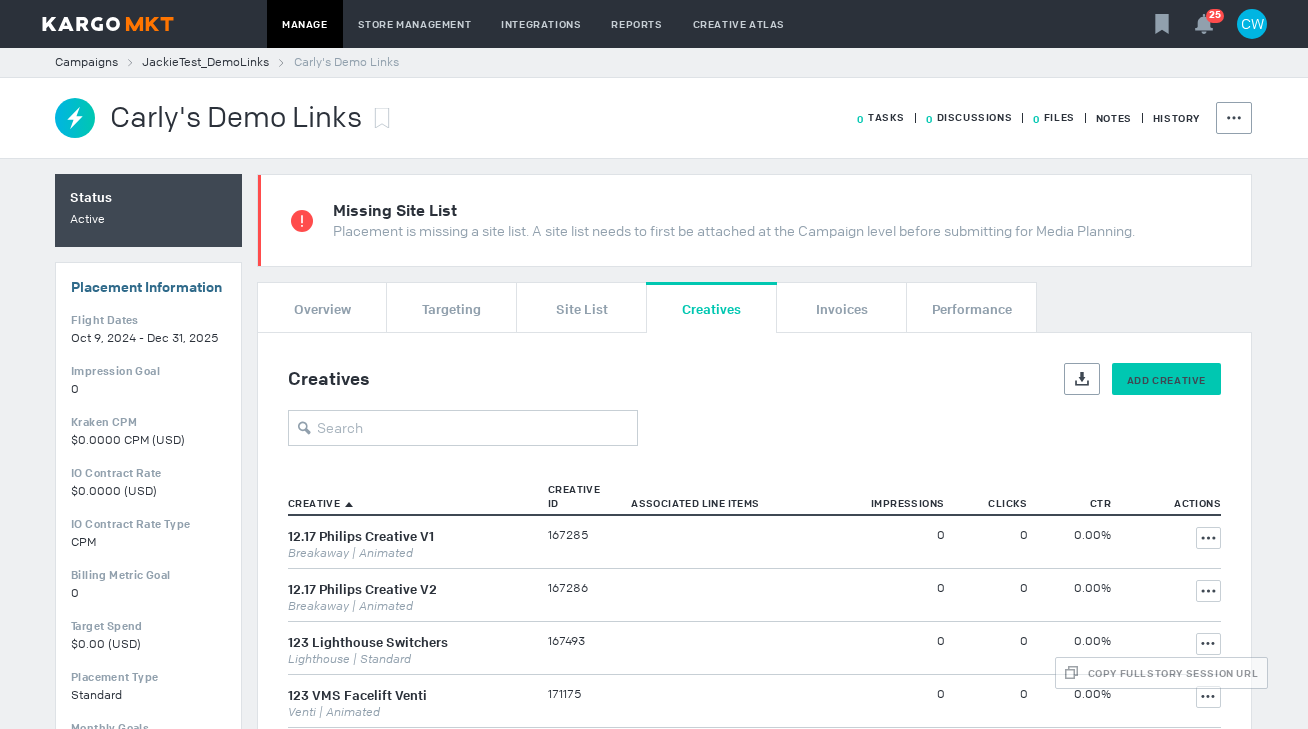click on "Add Creative" at bounding box center (1166, 379) 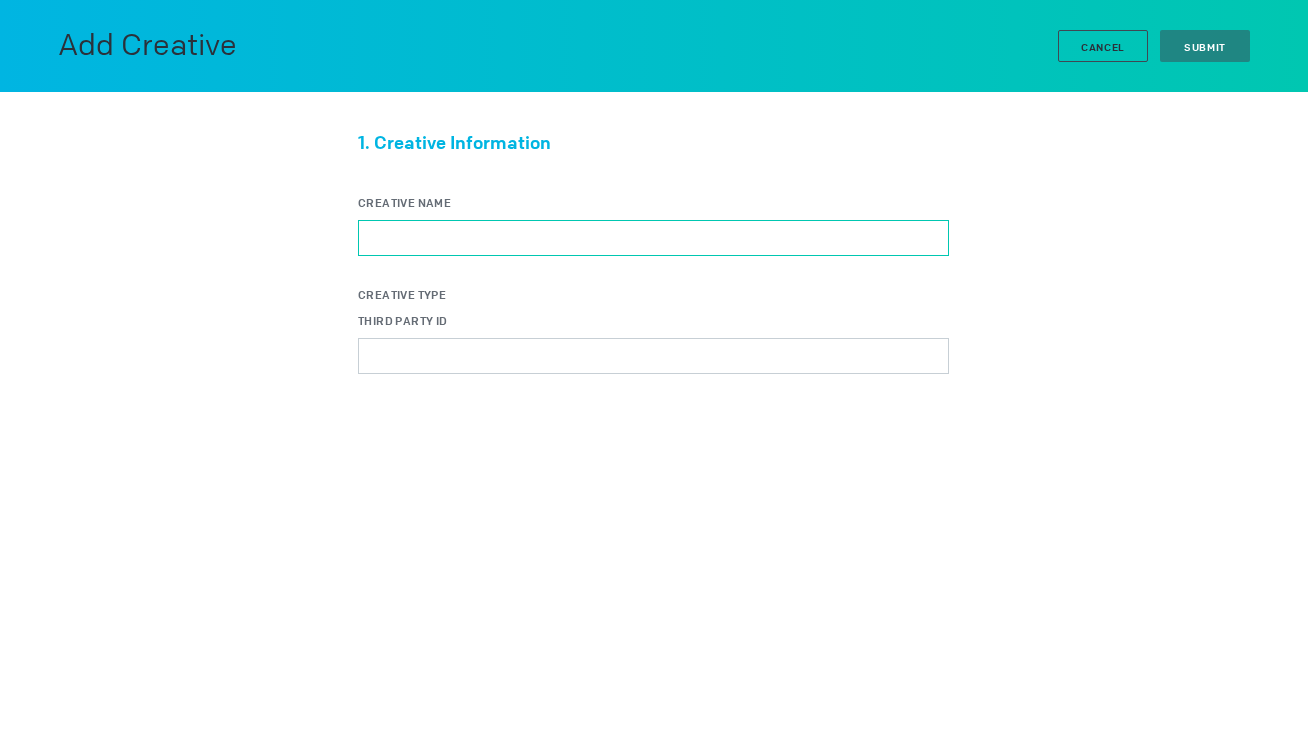 click on "Creative Name" at bounding box center [653, 238] 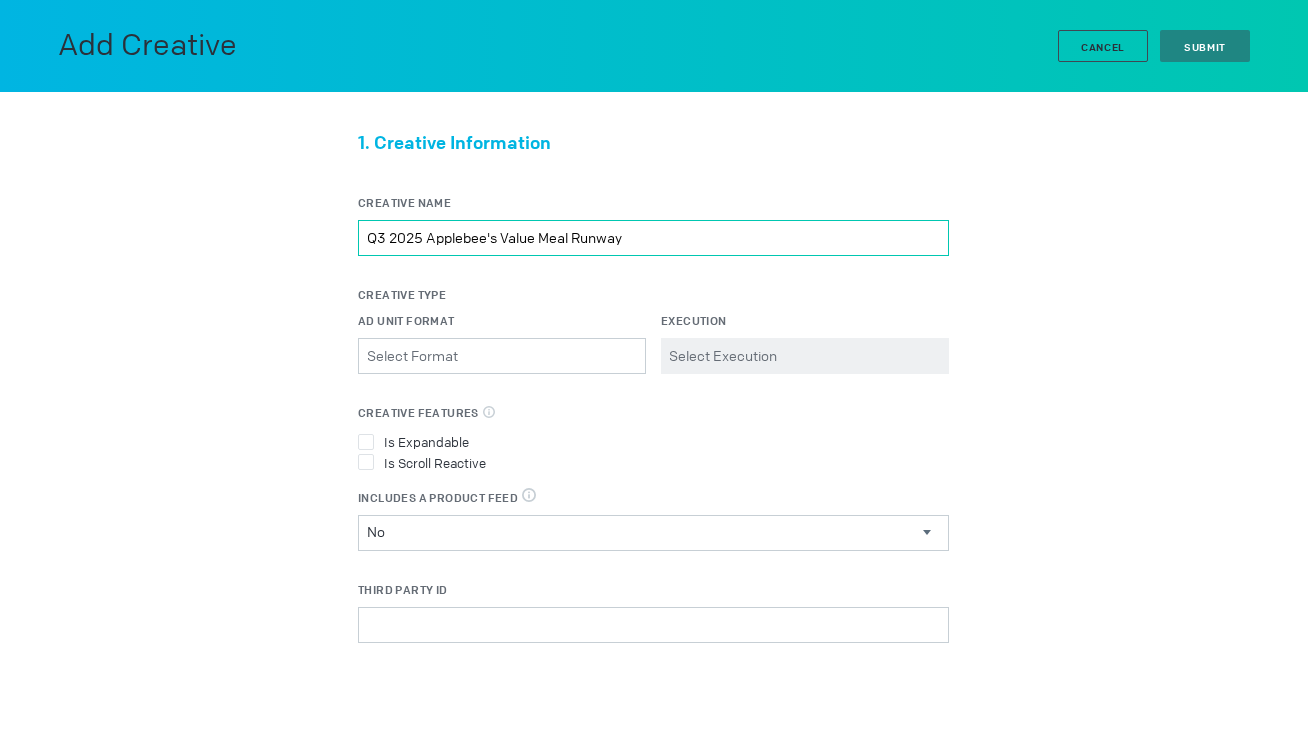 type on "Q3 2025 Applebee's Value Meal Runway" 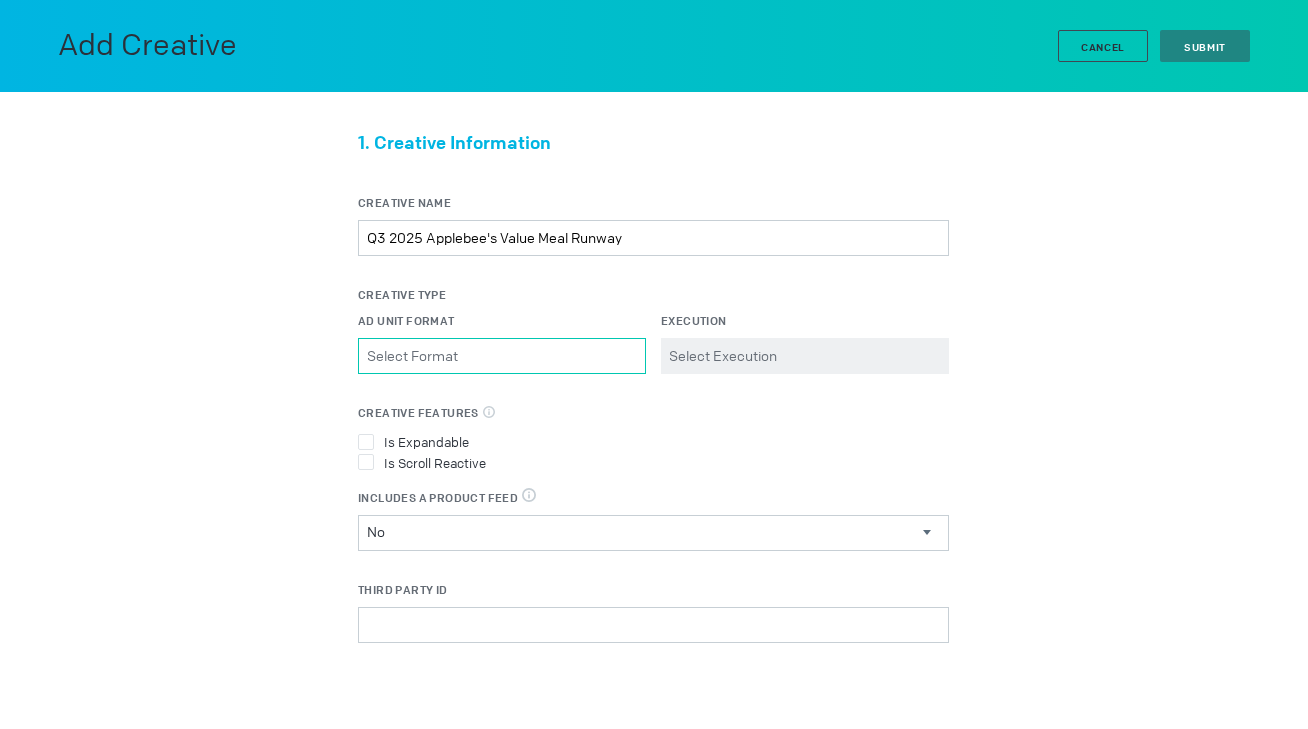 click on "Ad Unit Format Please select a valid item" at bounding box center [502, 356] 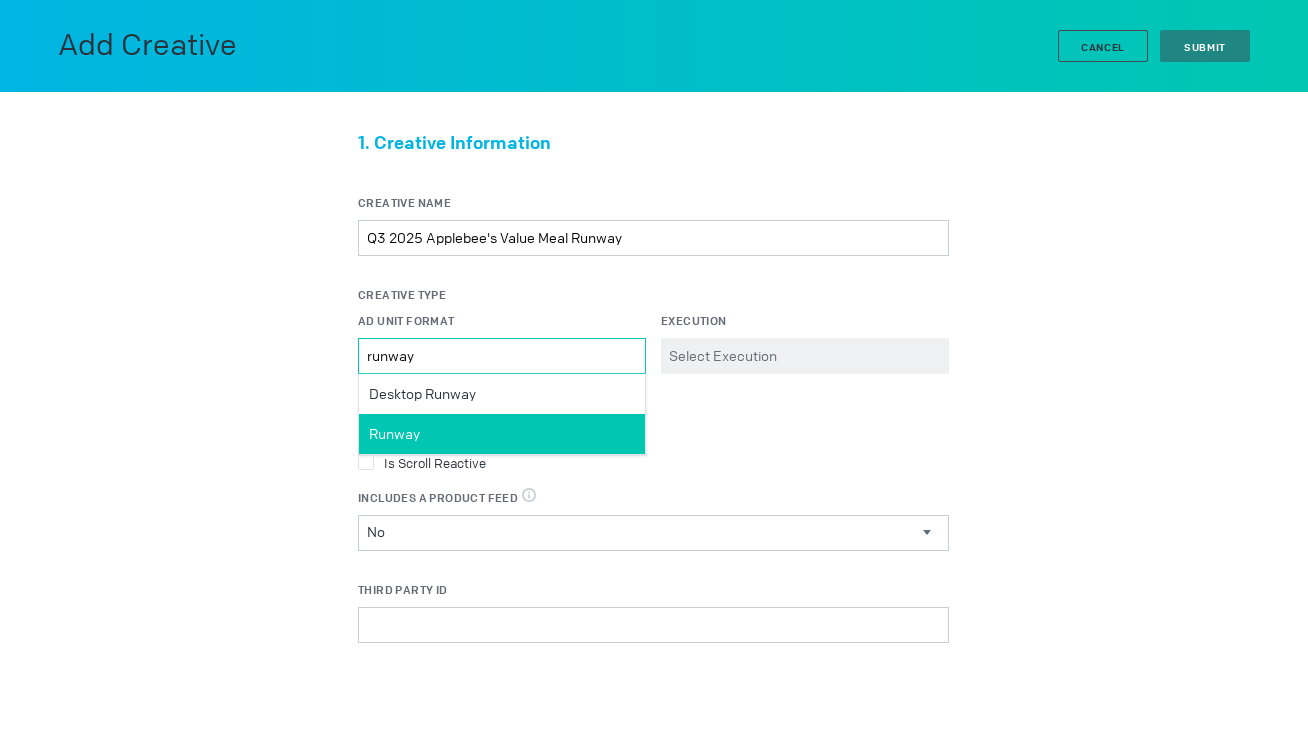 type on "runway" 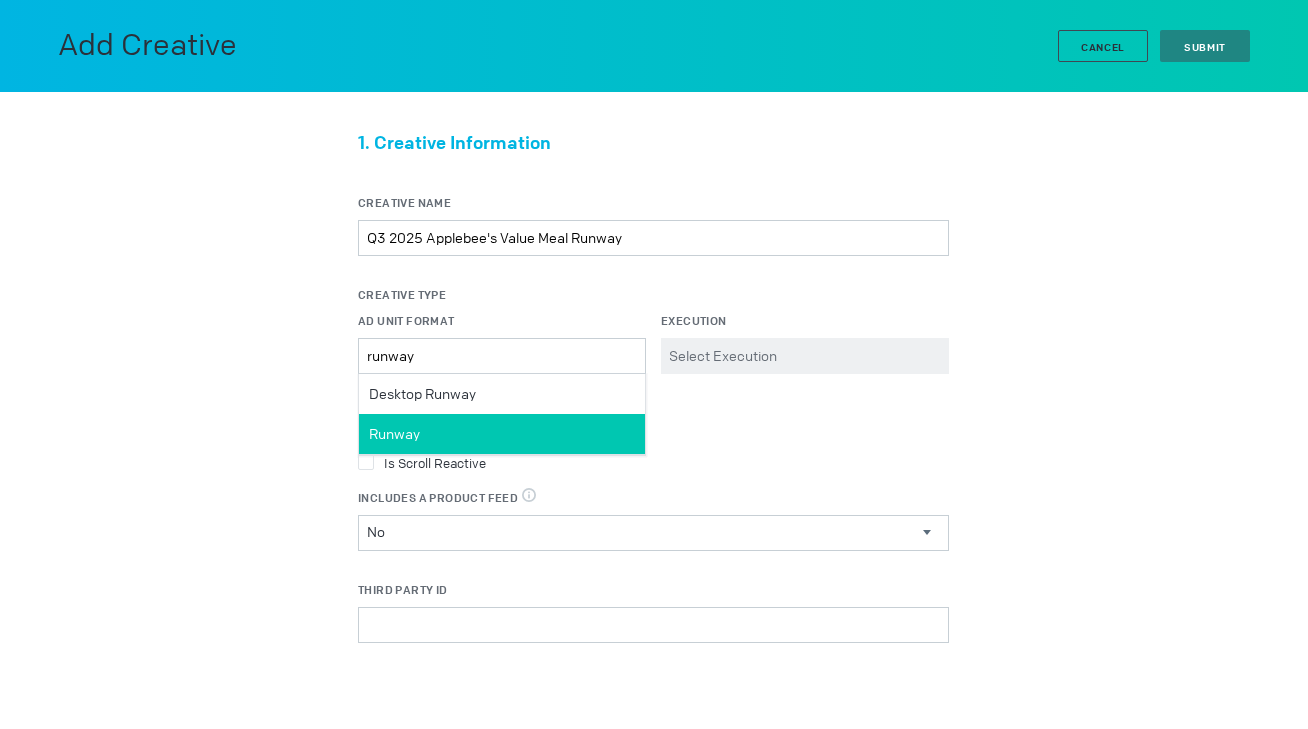 click on "Runway" at bounding box center (502, 434) 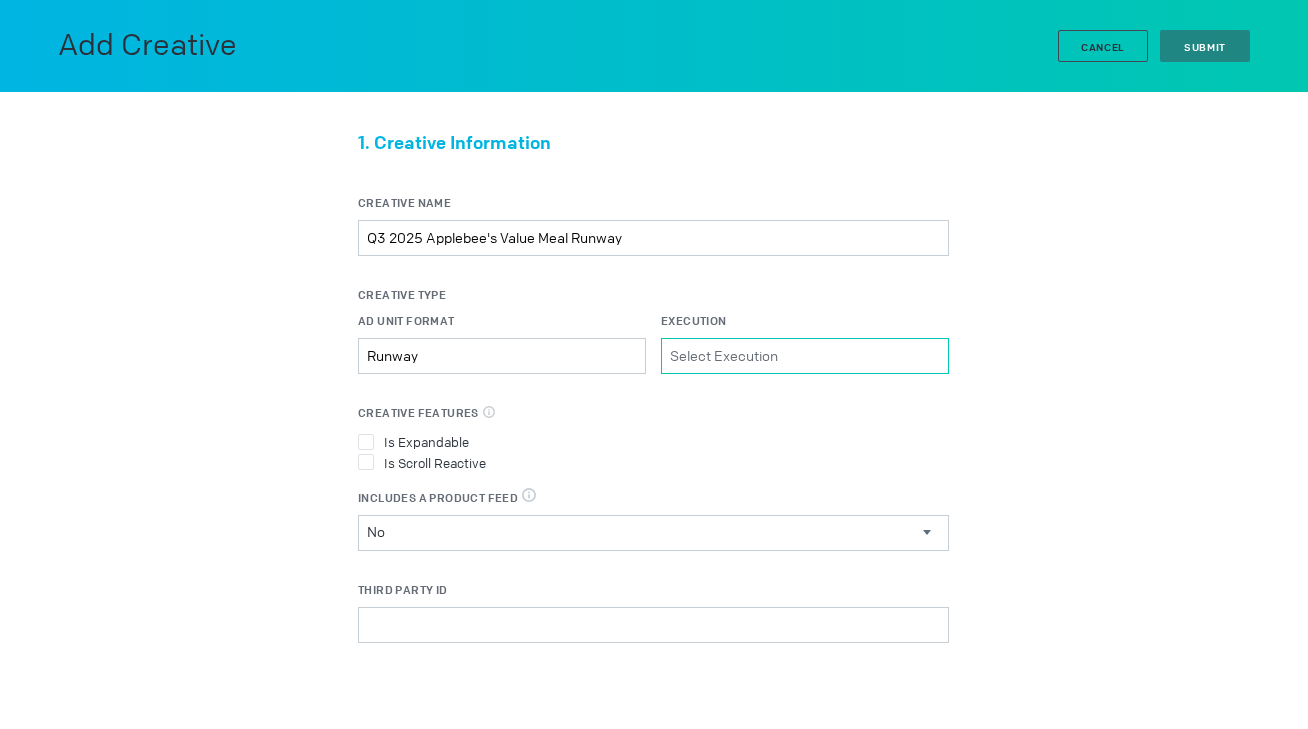 click on "Execution Please select a valid item" at bounding box center (805, 356) 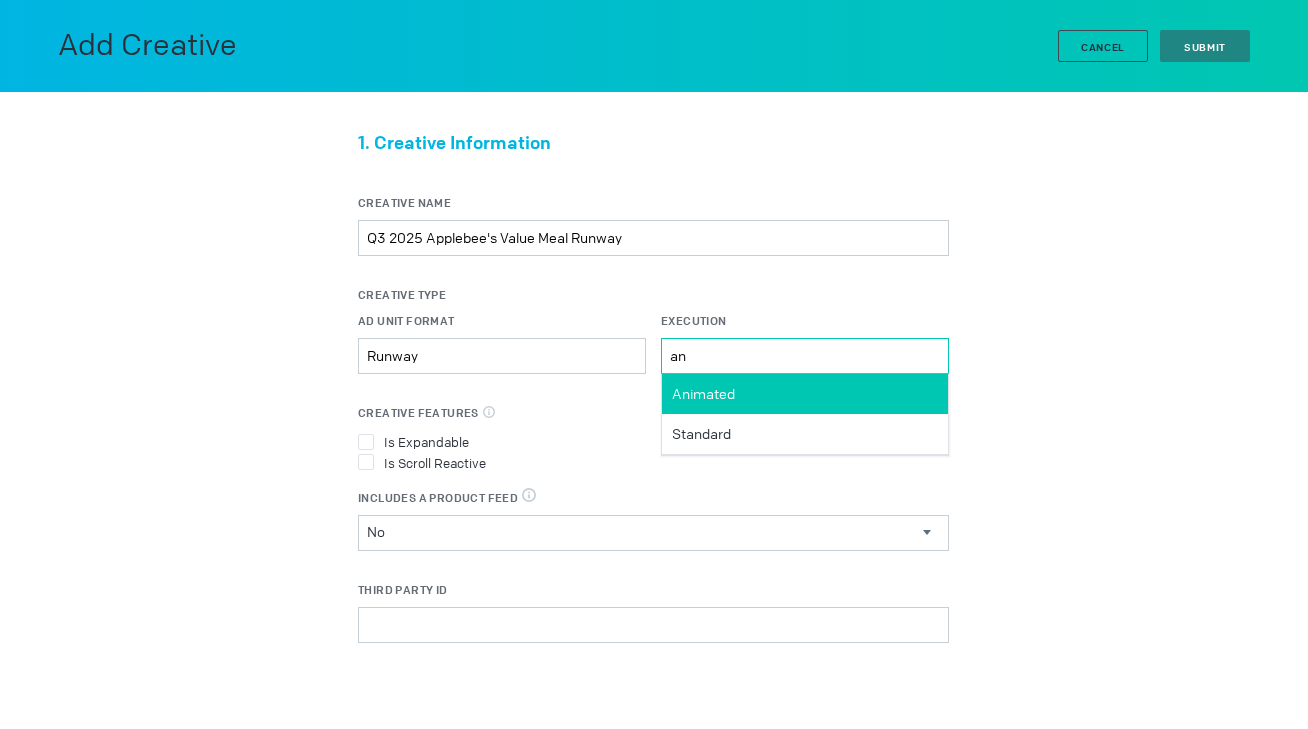 type on "an" 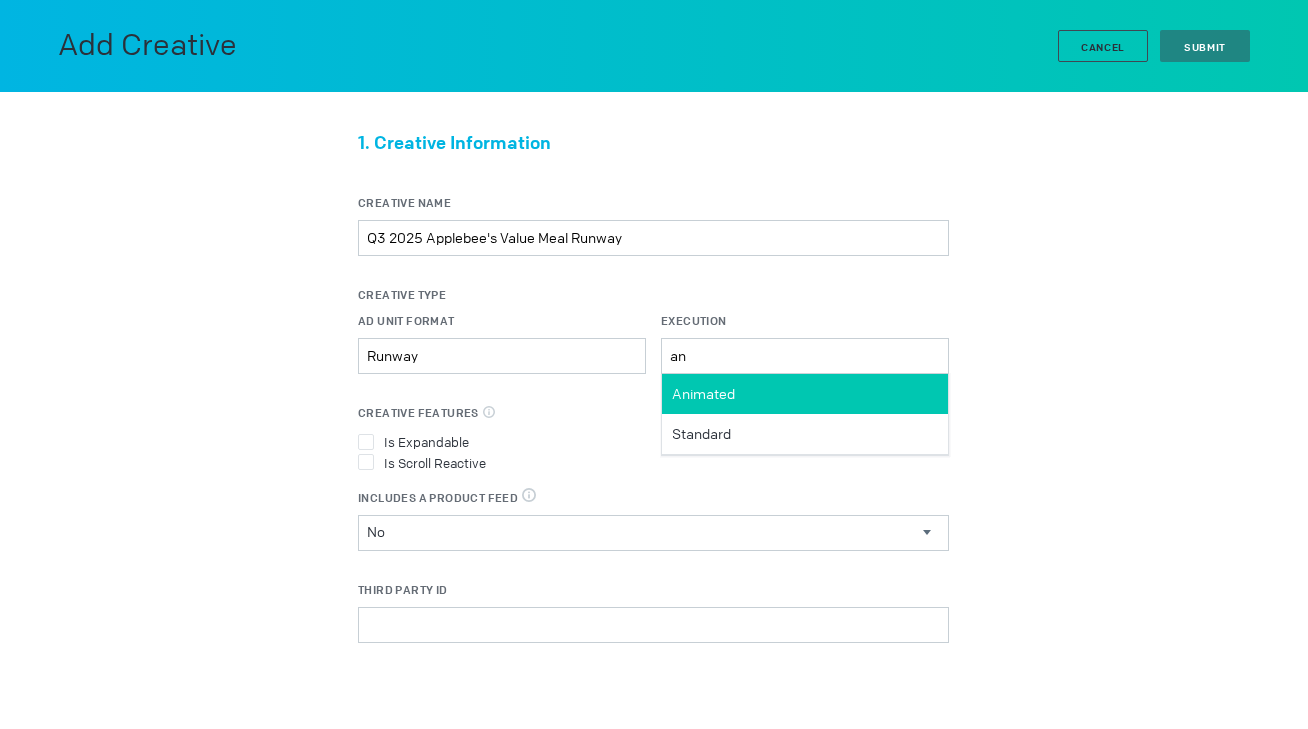 click on "Animated" at bounding box center [703, 394] 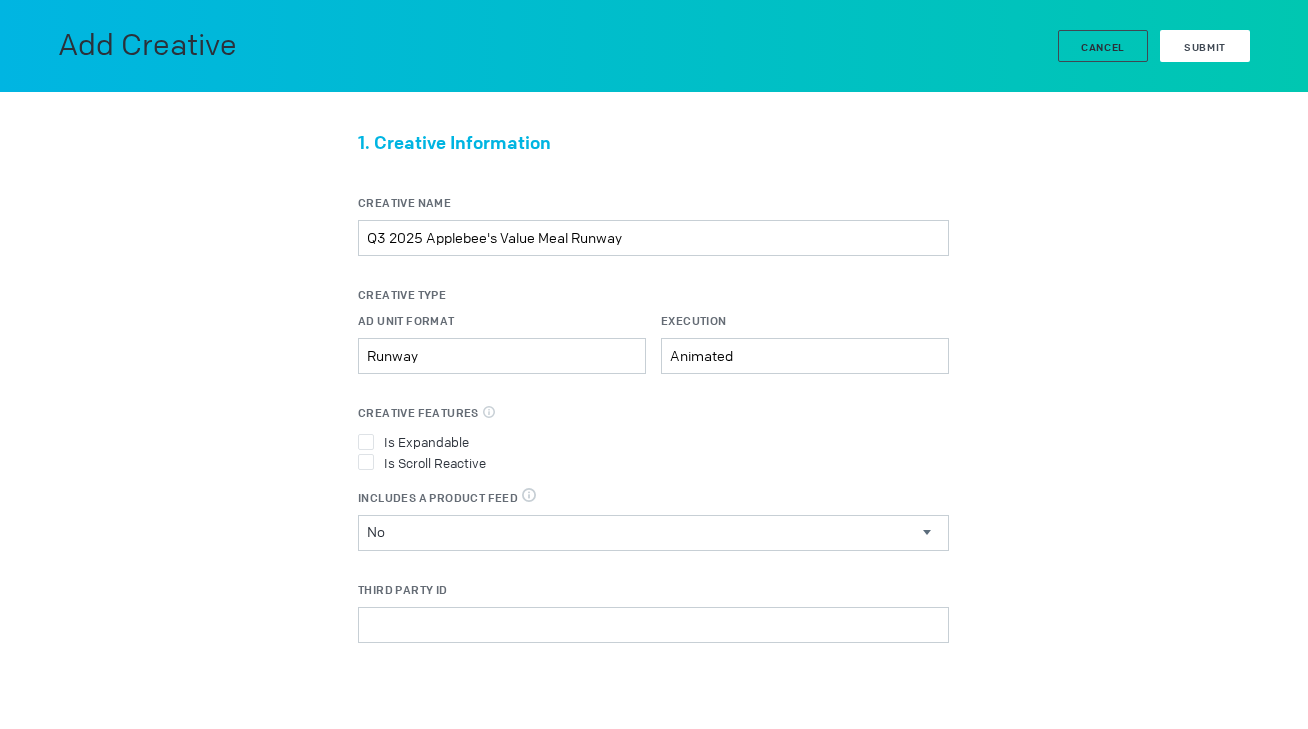 click on "Submit" at bounding box center (1205, 46) 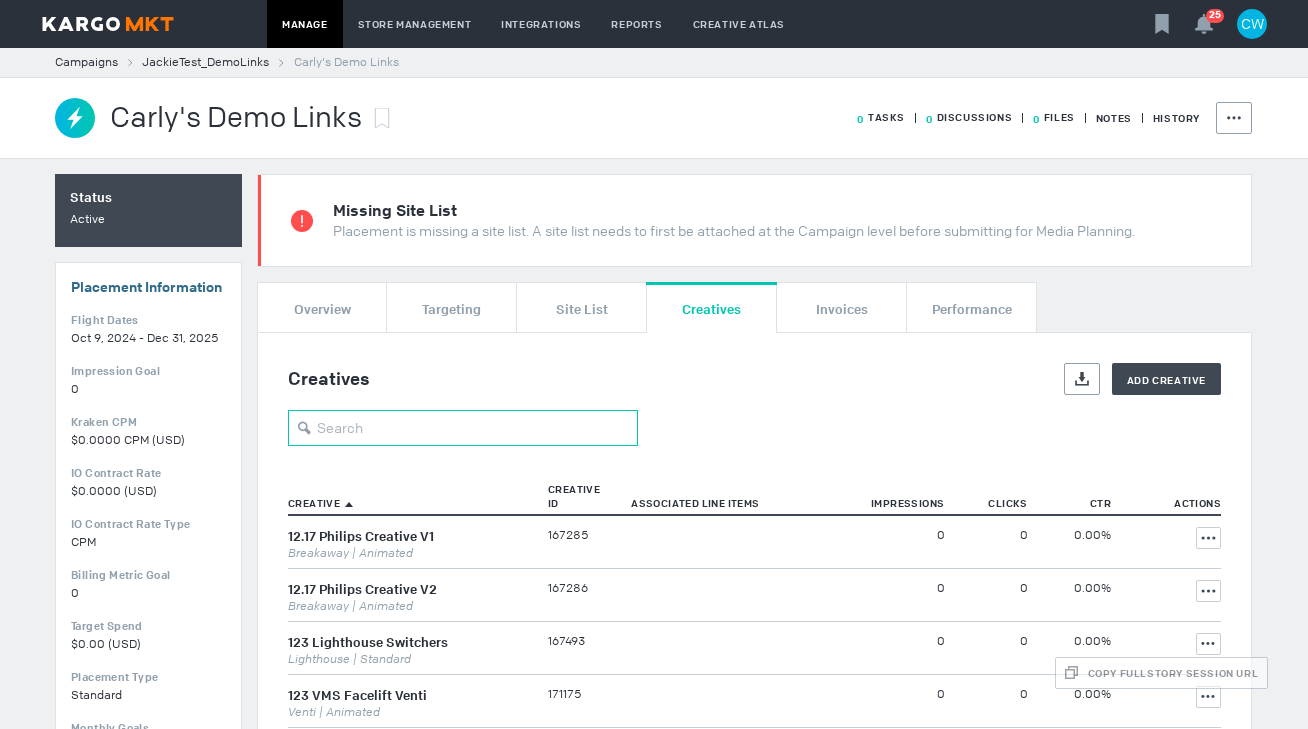 click at bounding box center (463, 428) 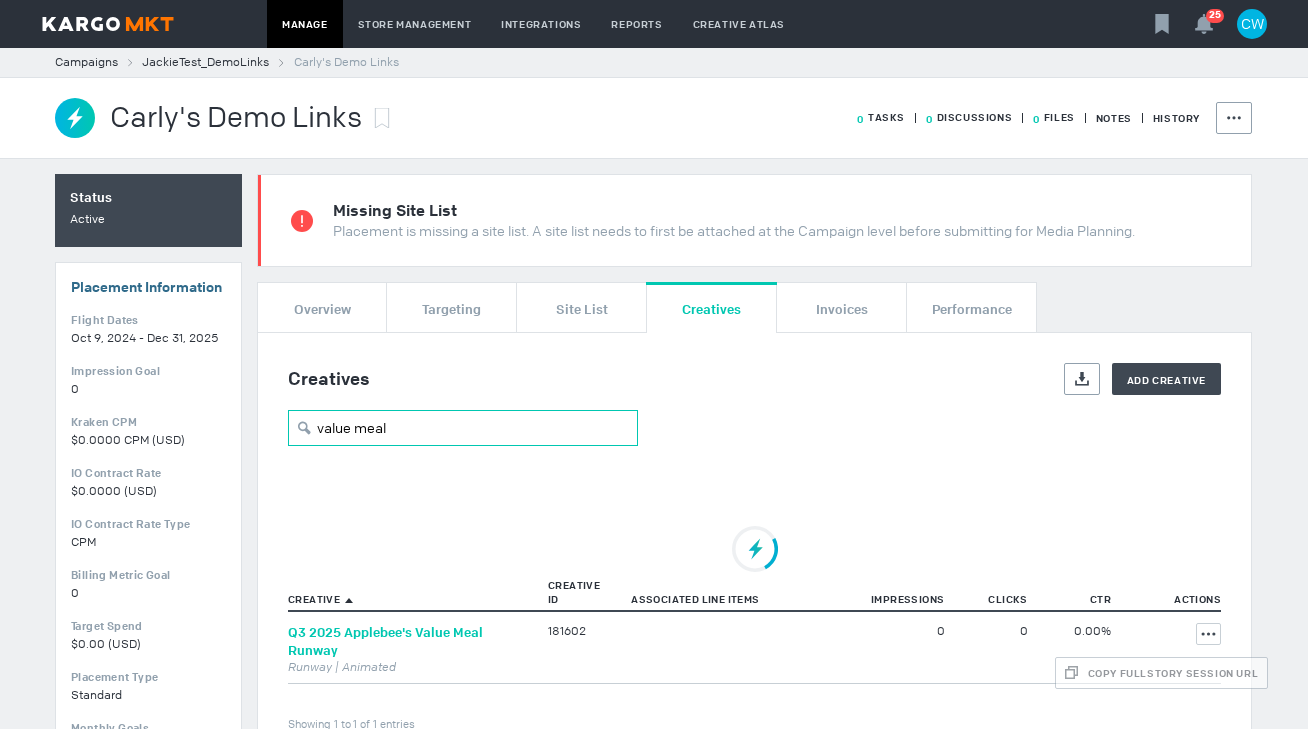 type on "value meal" 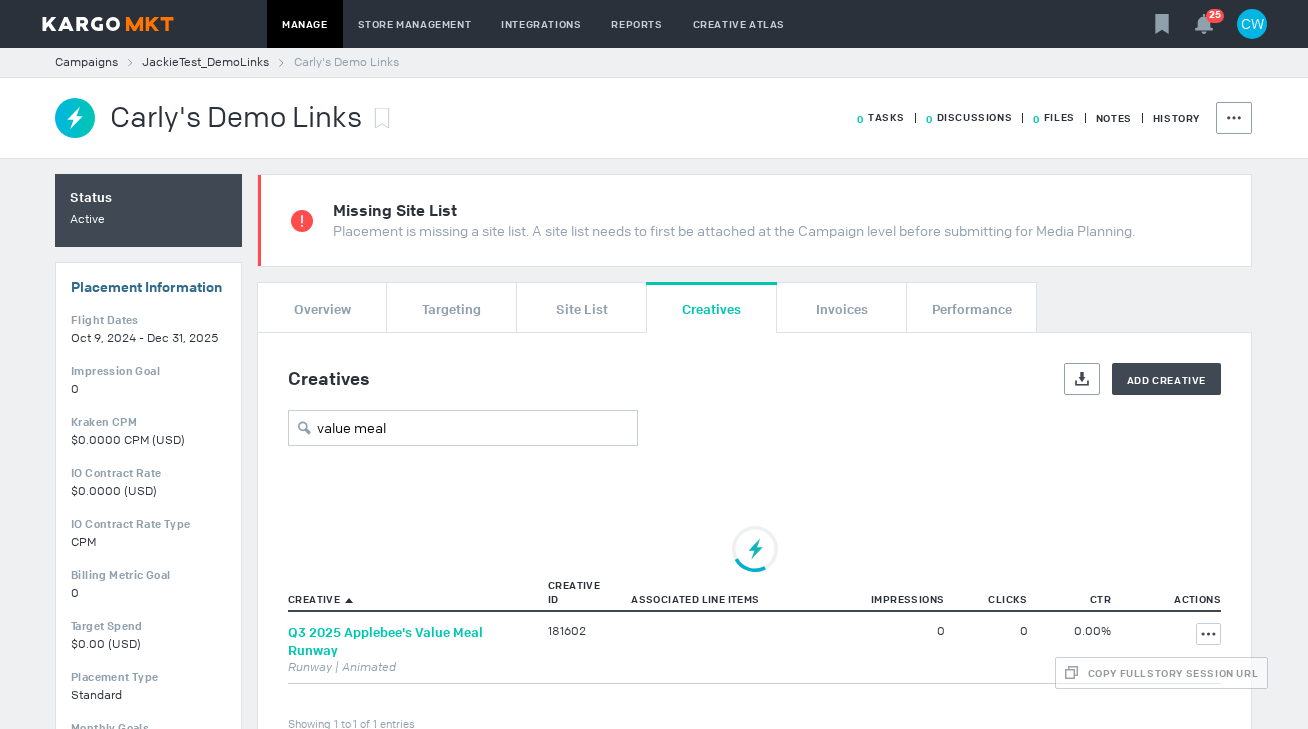 click on "Q3 2025 Applebee's Value Meal Runway" at bounding box center [390, 641] 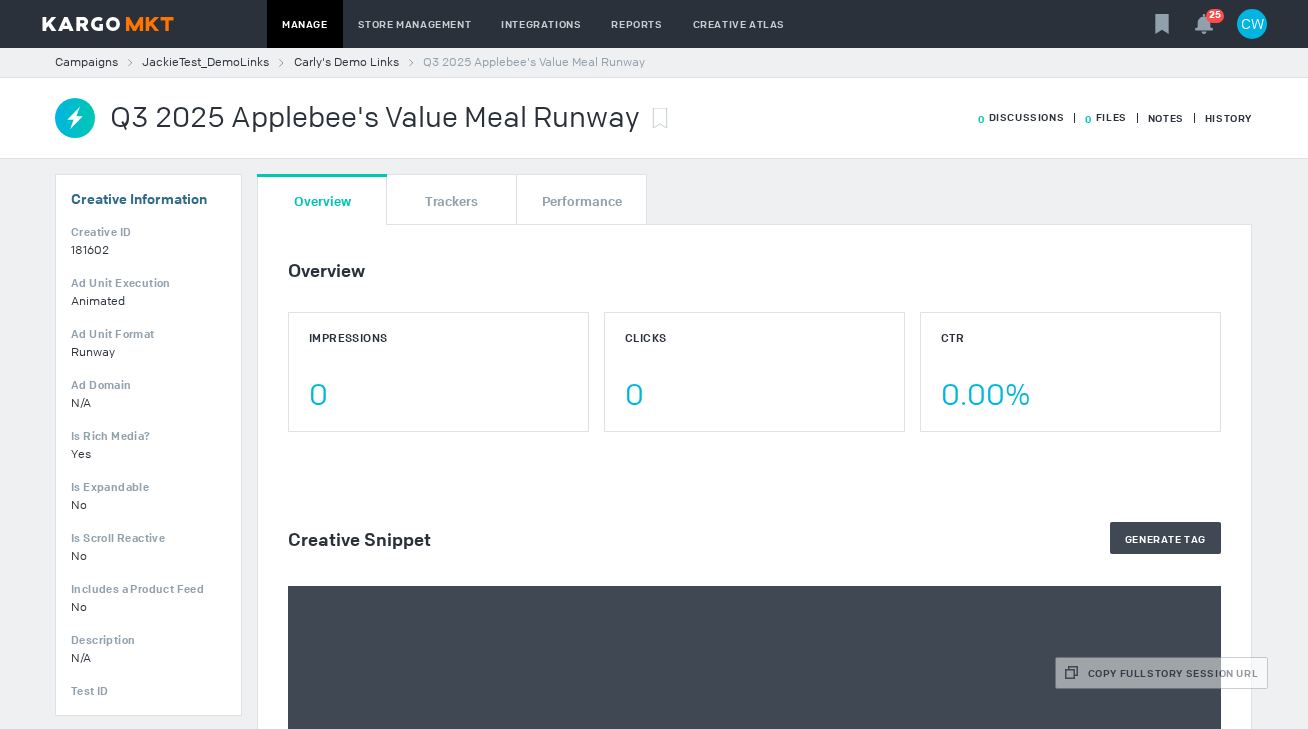 click on "Overview Impressions 0 Clicks 0 CTR 0.00% Creative Snippet Generate Tag" at bounding box center [754, 580] 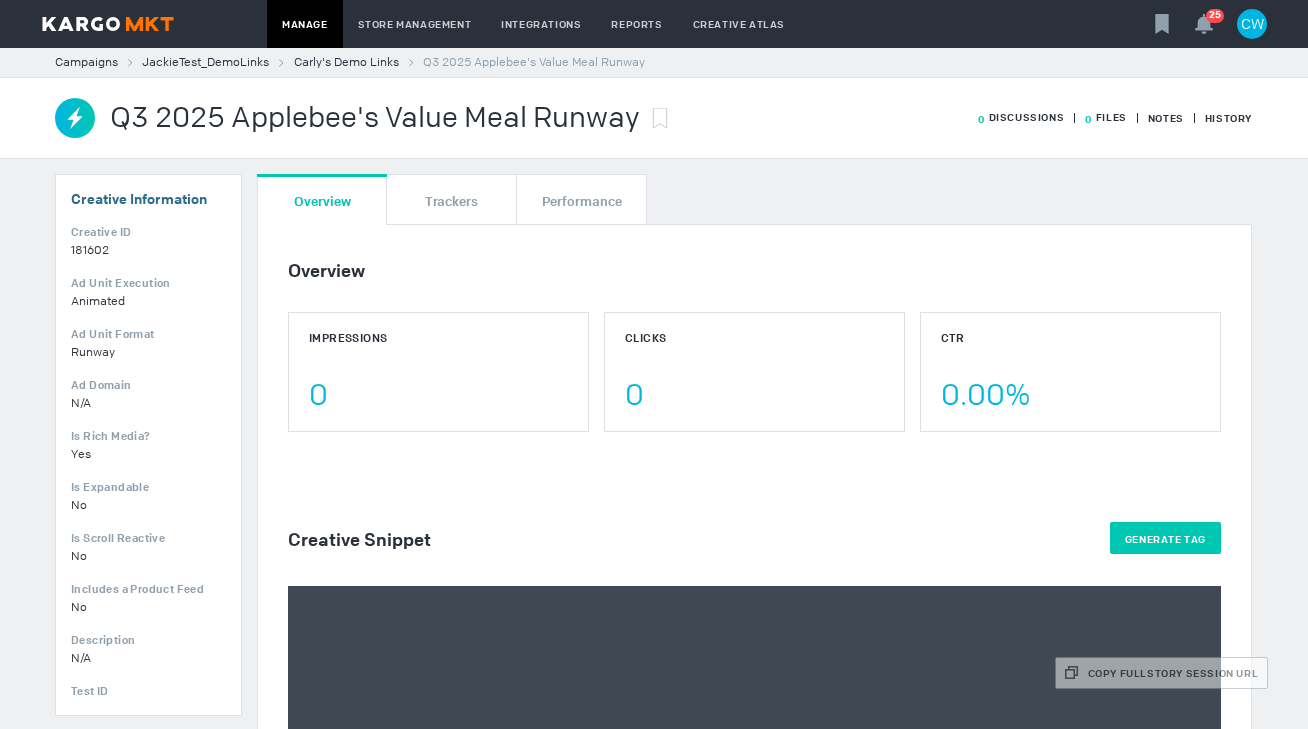 click on "Generate Tag" at bounding box center [1165, 538] 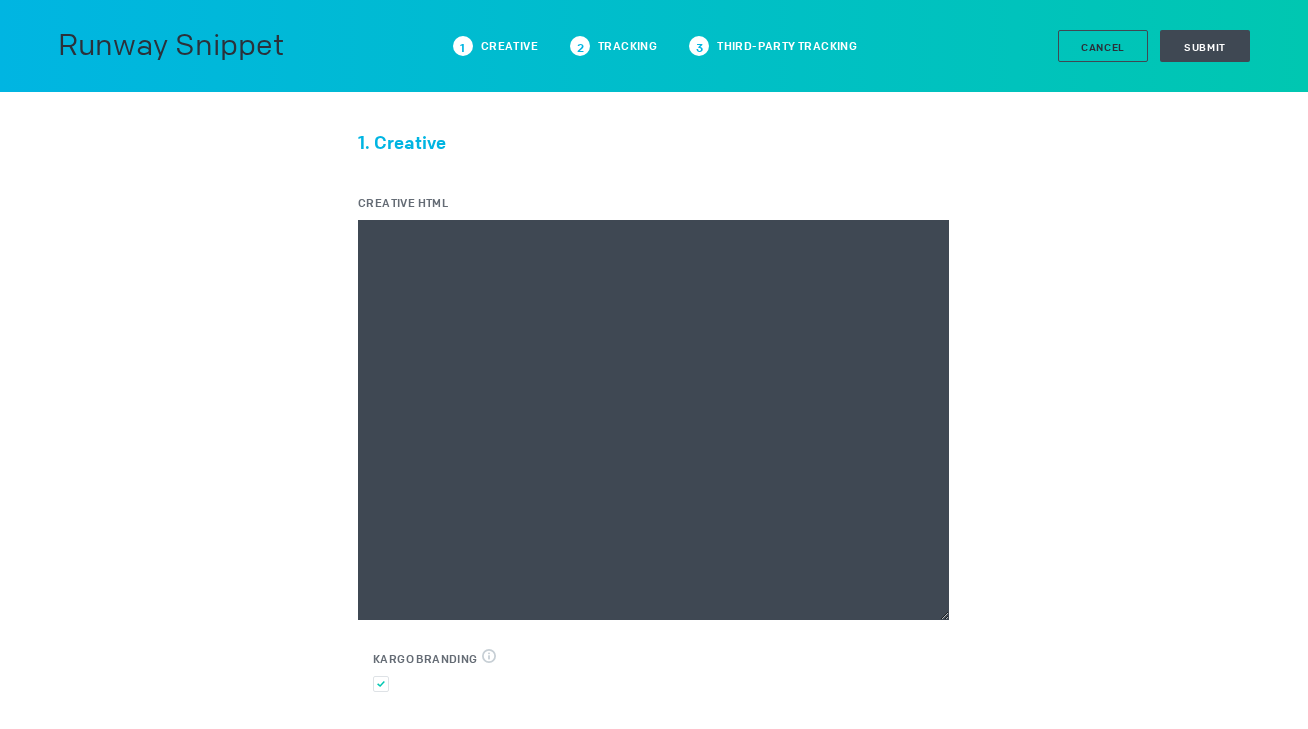 click on "Creative HTML" at bounding box center [653, 420] 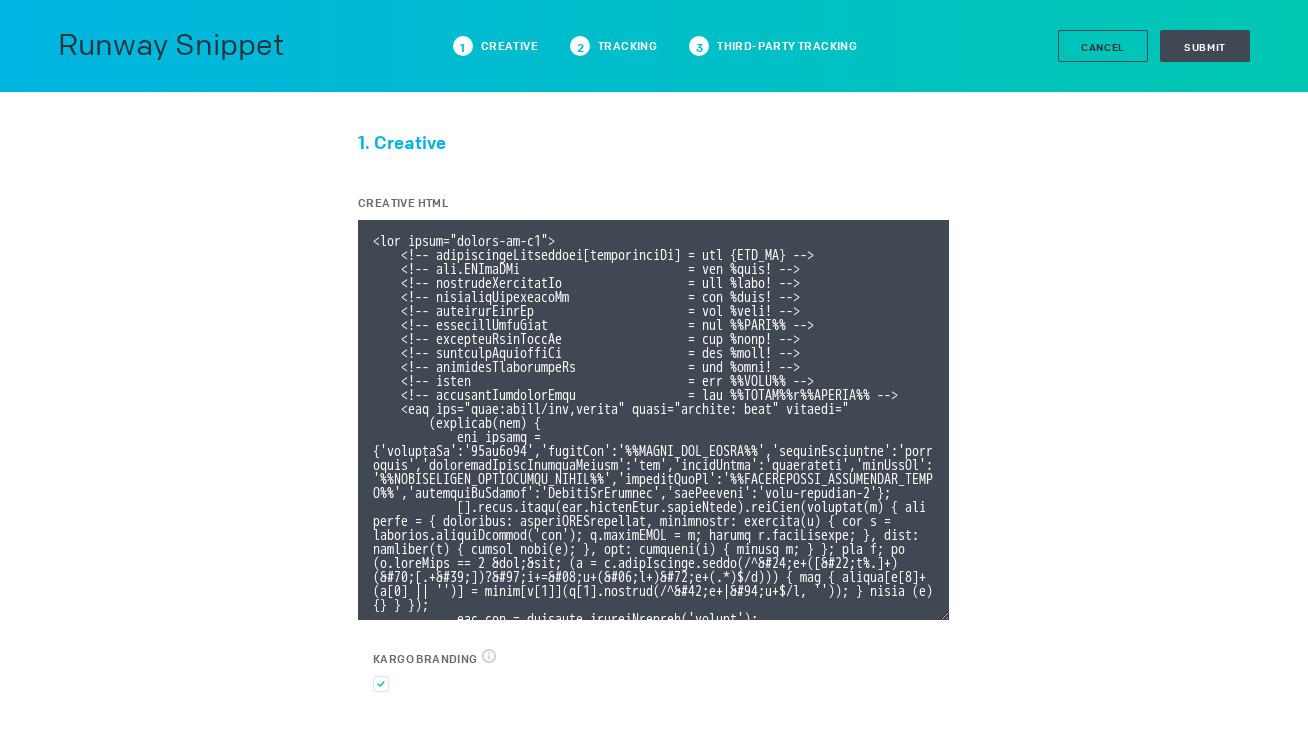 scroll, scrollTop: 358, scrollLeft: 0, axis: vertical 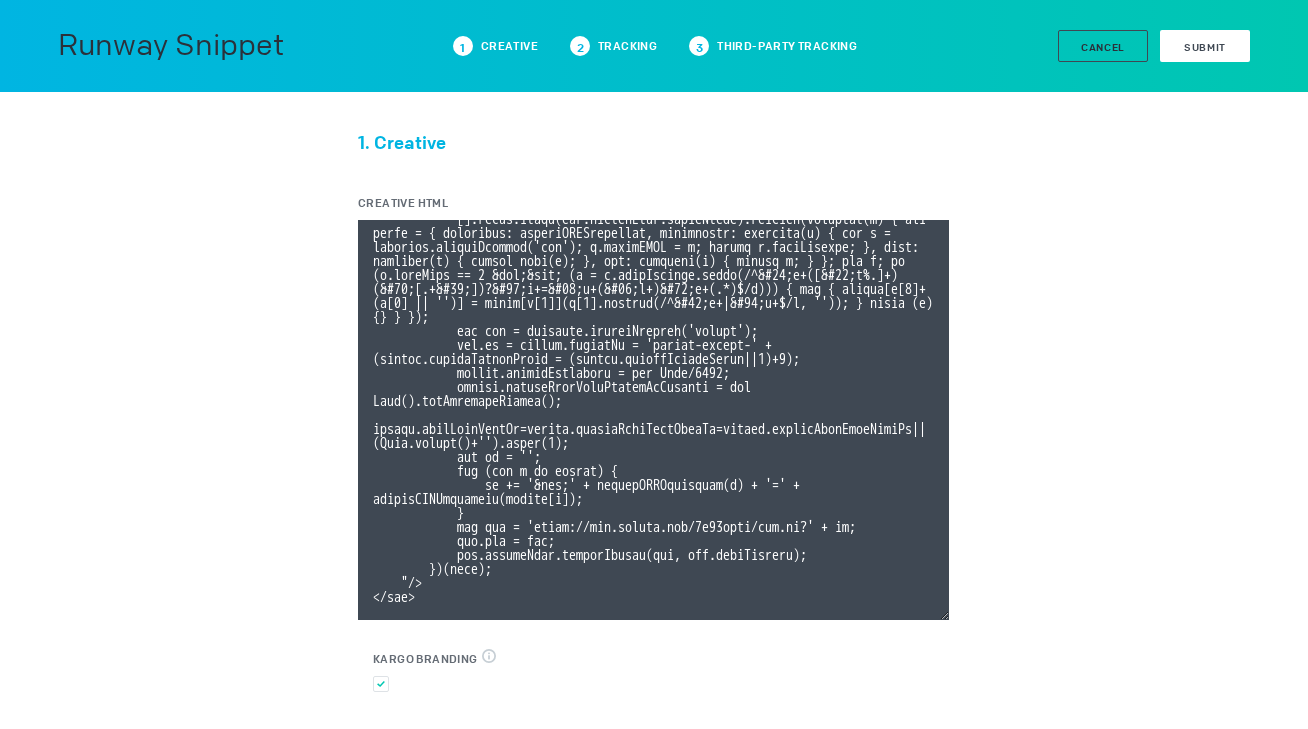 type on "<div class="celtra-ad-v3">
<!-- passthroughParameters[impressionId] = raw {IMP_ID} -->
<!-- eas.JWVjaWQh                        = raw %ecid! -->
<!-- externalCreativeId                  = raw %ecid! -->
<!-- externalPlacementId                 = raw %epid! -->
<!-- externalSiteId                      = raw %esid! -->
<!-- externalSiteName                    = raw %%SITE%% -->
<!-- externalLineItemId                  = raw %eaid! -->
<!-- externalCampaignId                  = raw %ebuy! -->
<!-- externalAdvertiserId                = raw %eadv! -->
<!-- coppa                               = raw %%TFCD%% -->
<!-- externalCreativeSize                = raw %%WIDTH%%x%%HEIGHT%% -->
<img src="data:image/png,celtra" style="display: none" onerror="
(function(img) {
var params = {'accountId':'13be8f66','clickUrl':'%%CLICK_URL_UNESC%%','expandDirection':'undefined','preferredClickThroughWindow':'new','clickEvent':'advertiser','iosAdvId':'%%ADVERTISIN..." 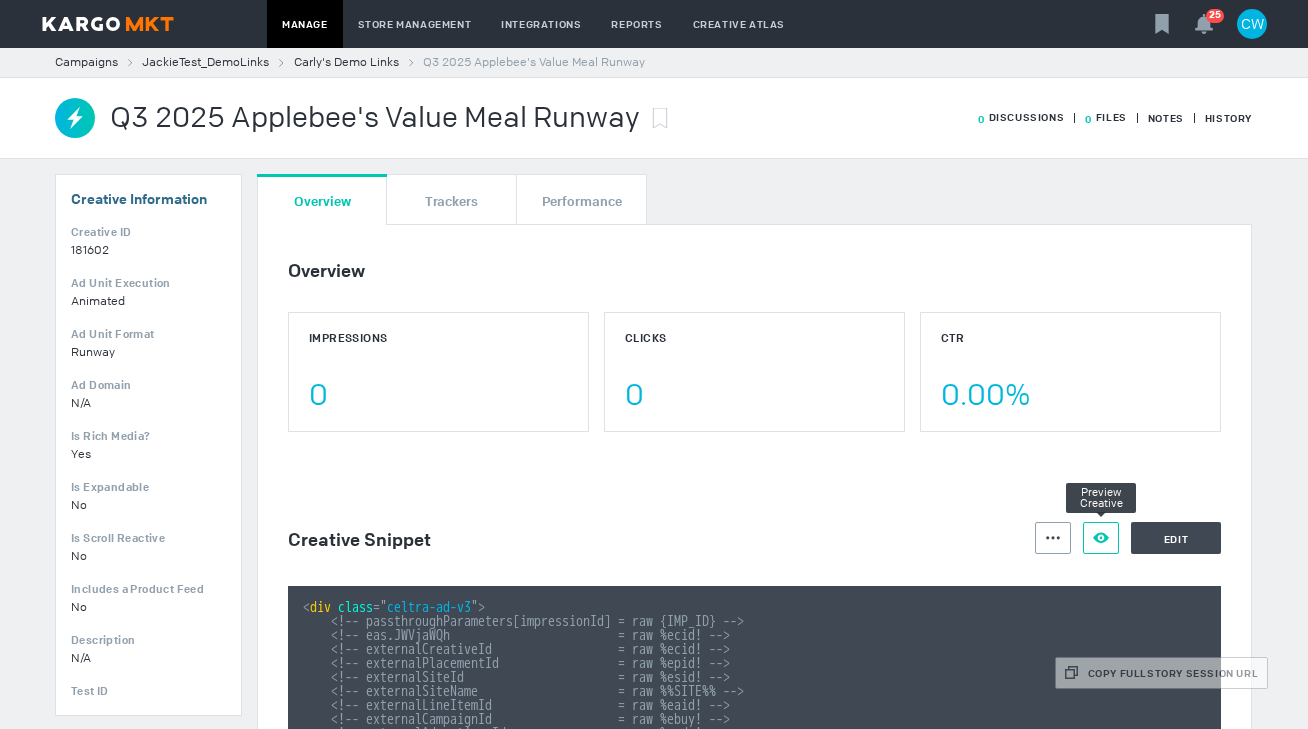 click at bounding box center [1053, 538] 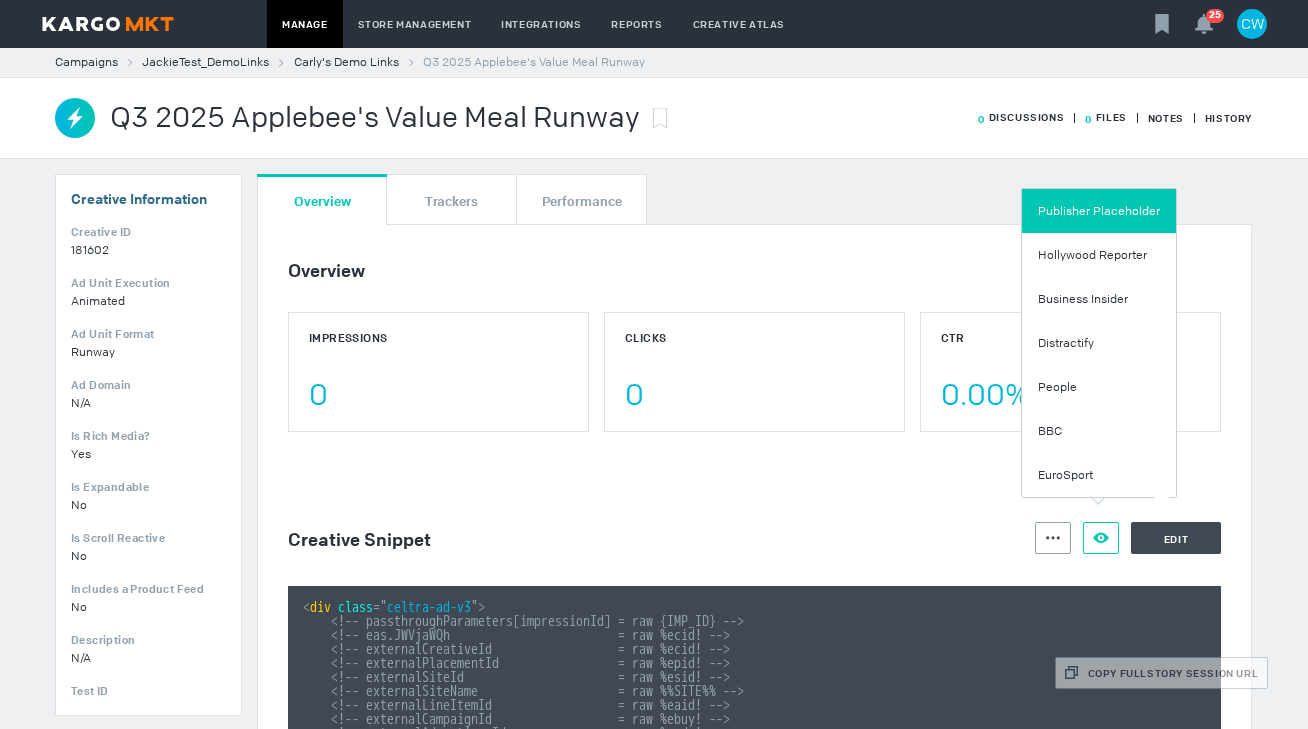 click on "Publisher Placeholder" at bounding box center [1099, 211] 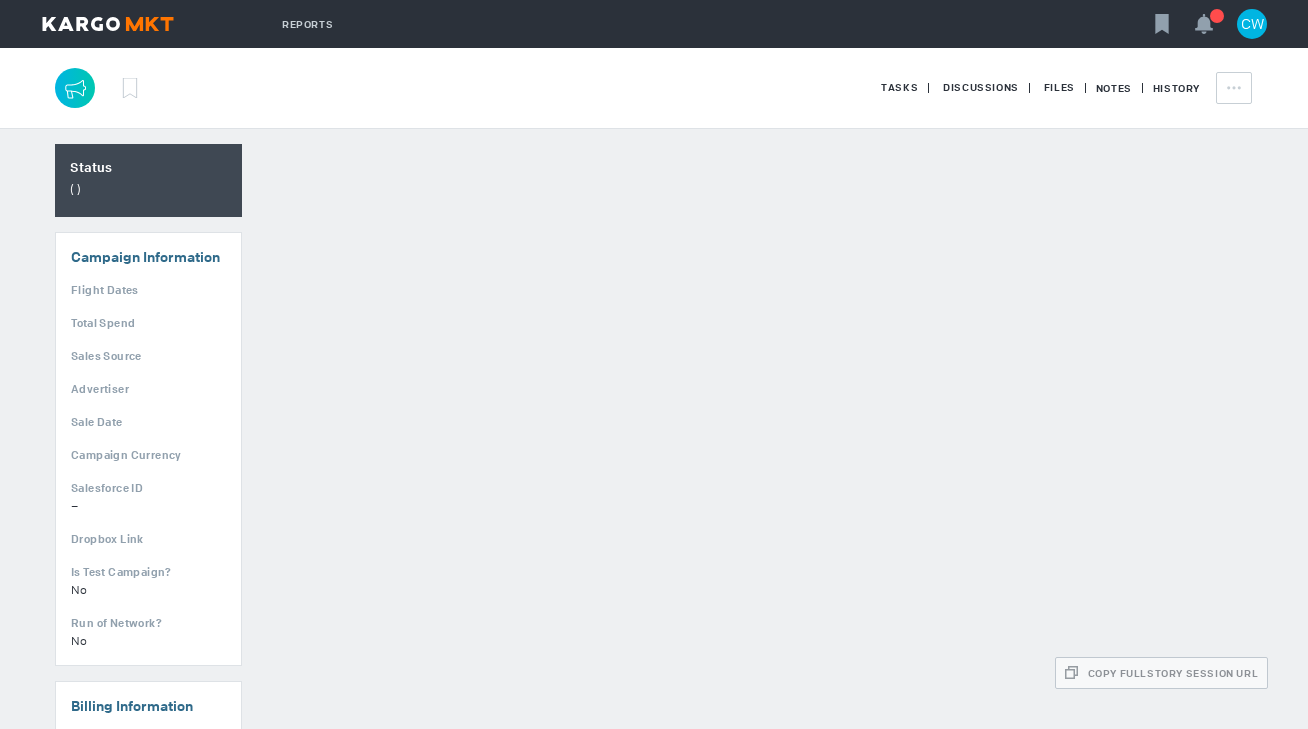 scroll, scrollTop: 0, scrollLeft: 0, axis: both 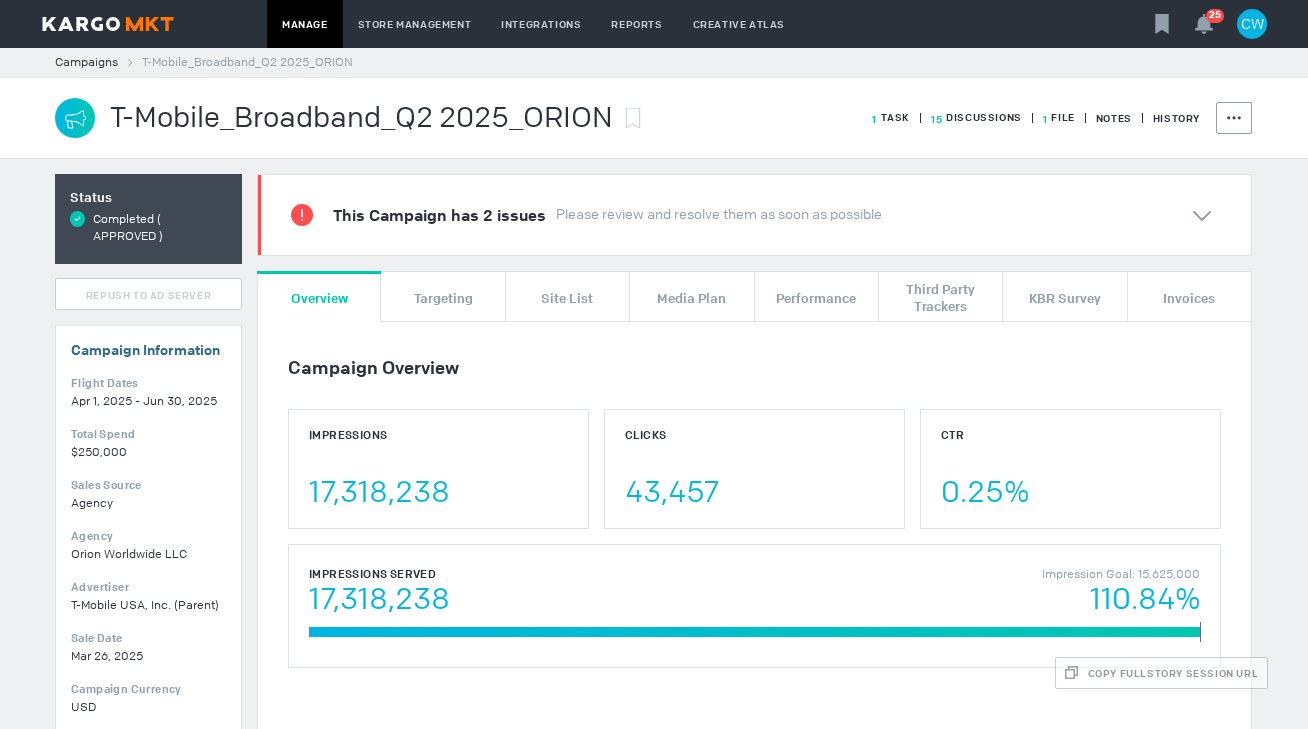 click on "15 Discussions" at bounding box center [891, 117] 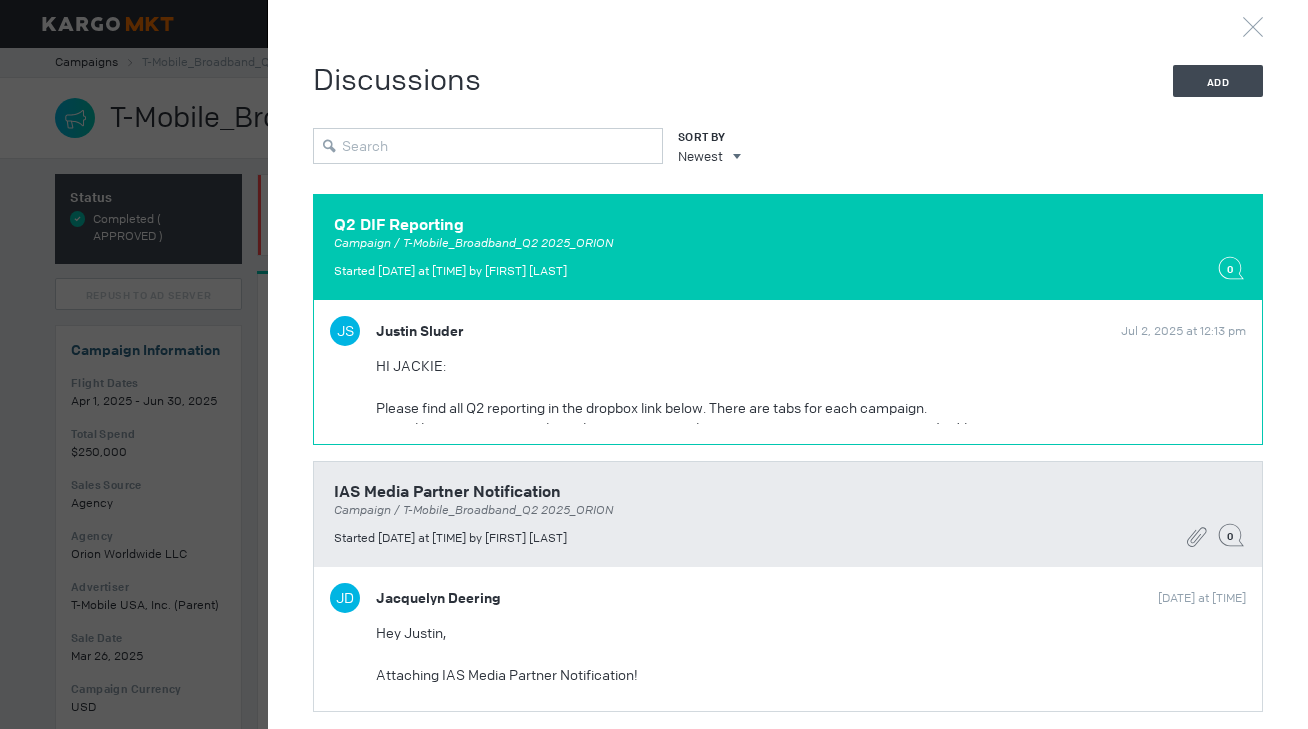 click on "Started [DATE] at [TIME] by [FIRST] [LAST]" at bounding box center (771, 271) 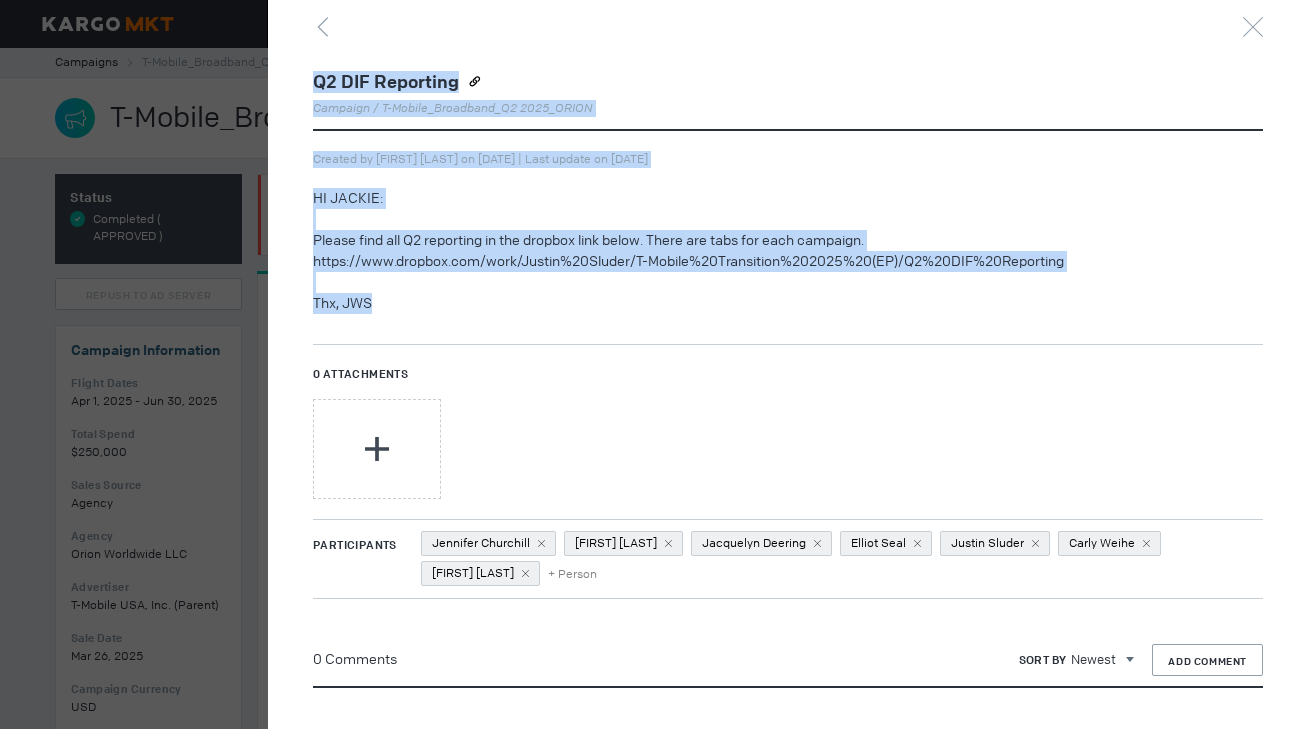 drag, startPoint x: 309, startPoint y: 265, endPoint x: 1179, endPoint y: 303, distance: 870.82947 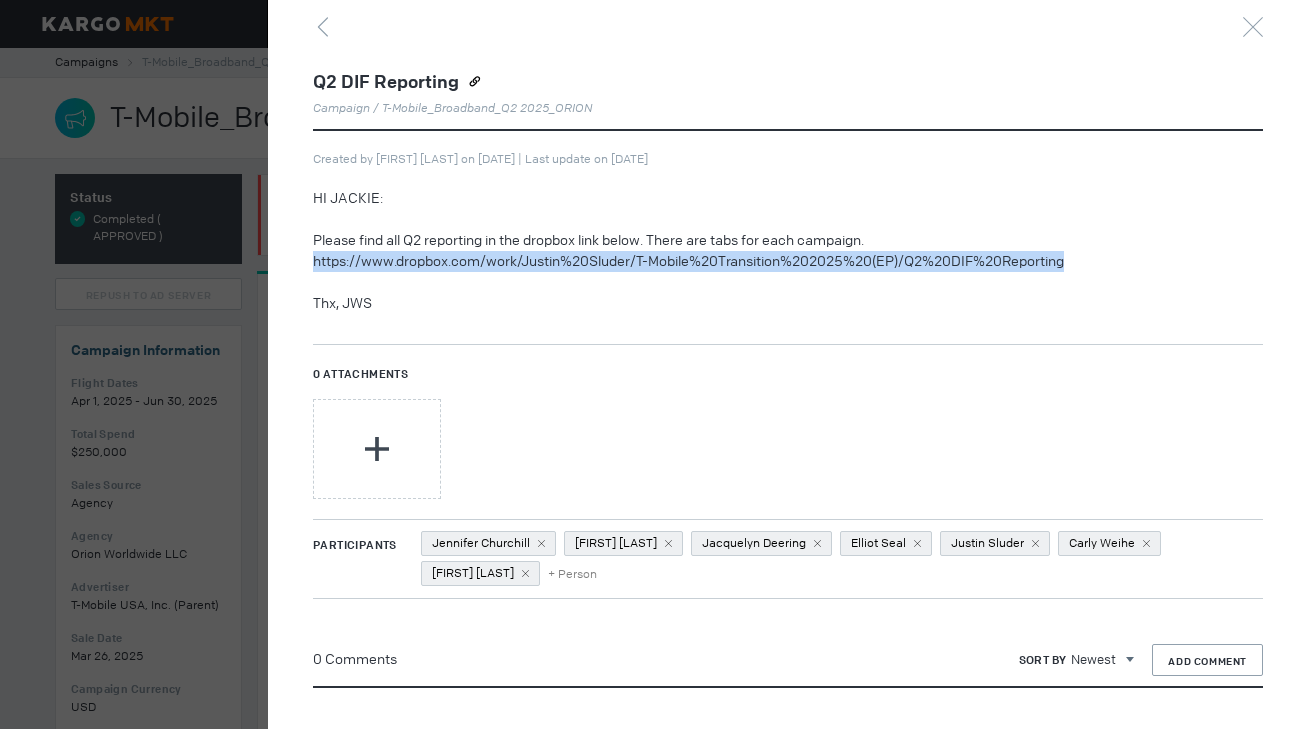 drag, startPoint x: 1073, startPoint y: 258, endPoint x: 313, endPoint y: 265, distance: 760.0322 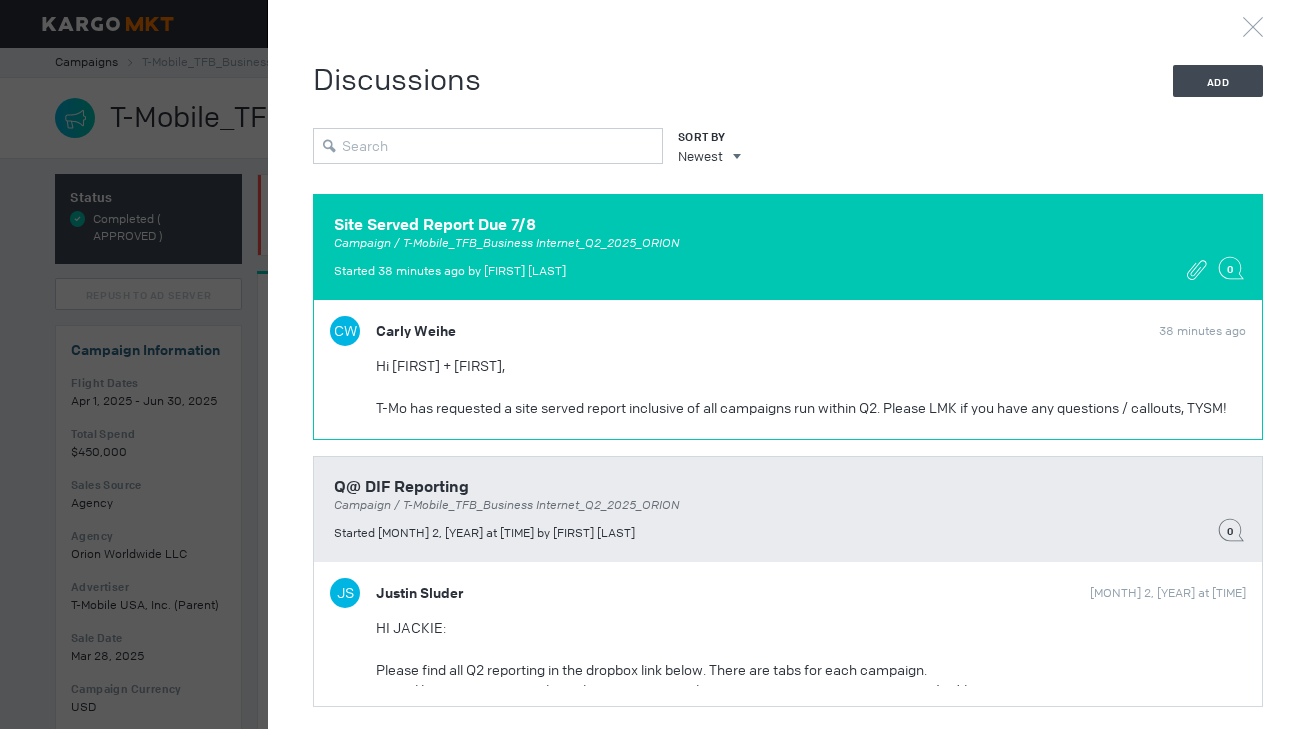scroll, scrollTop: 0, scrollLeft: 0, axis: both 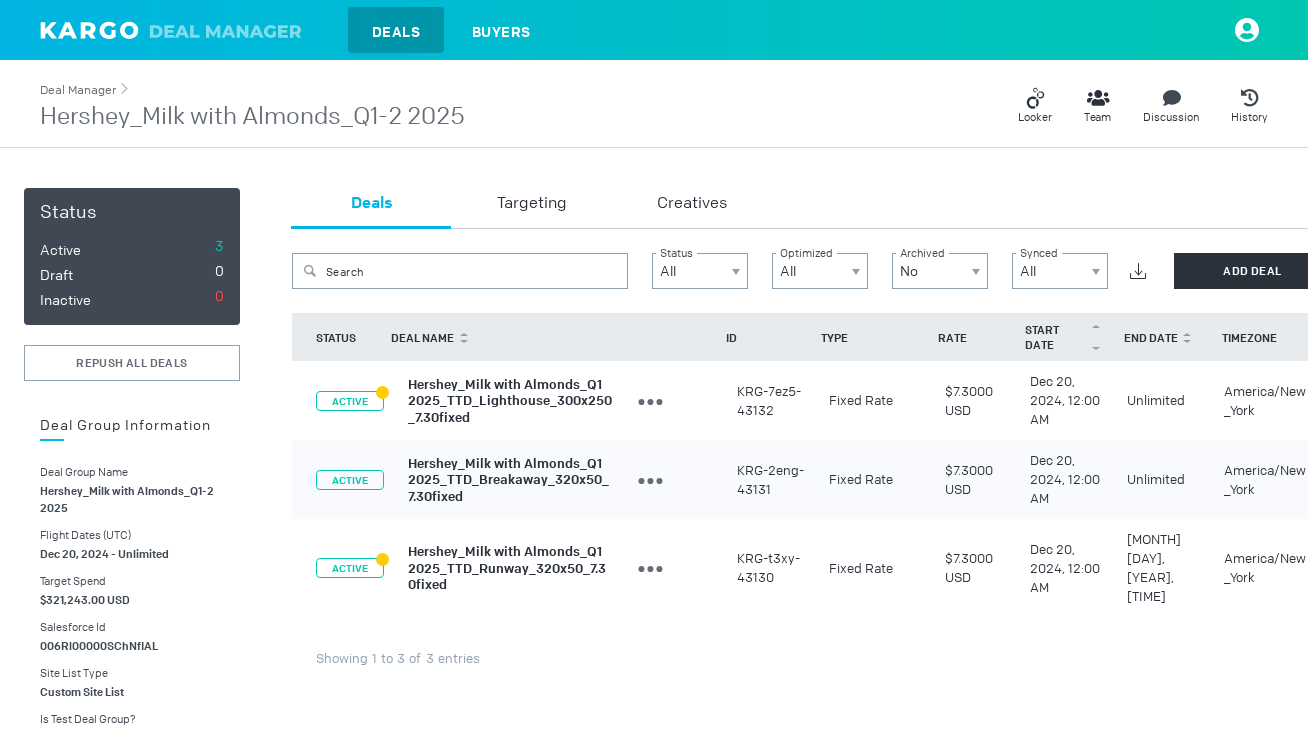 click on "Deal Manager" at bounding box center (78, 90) 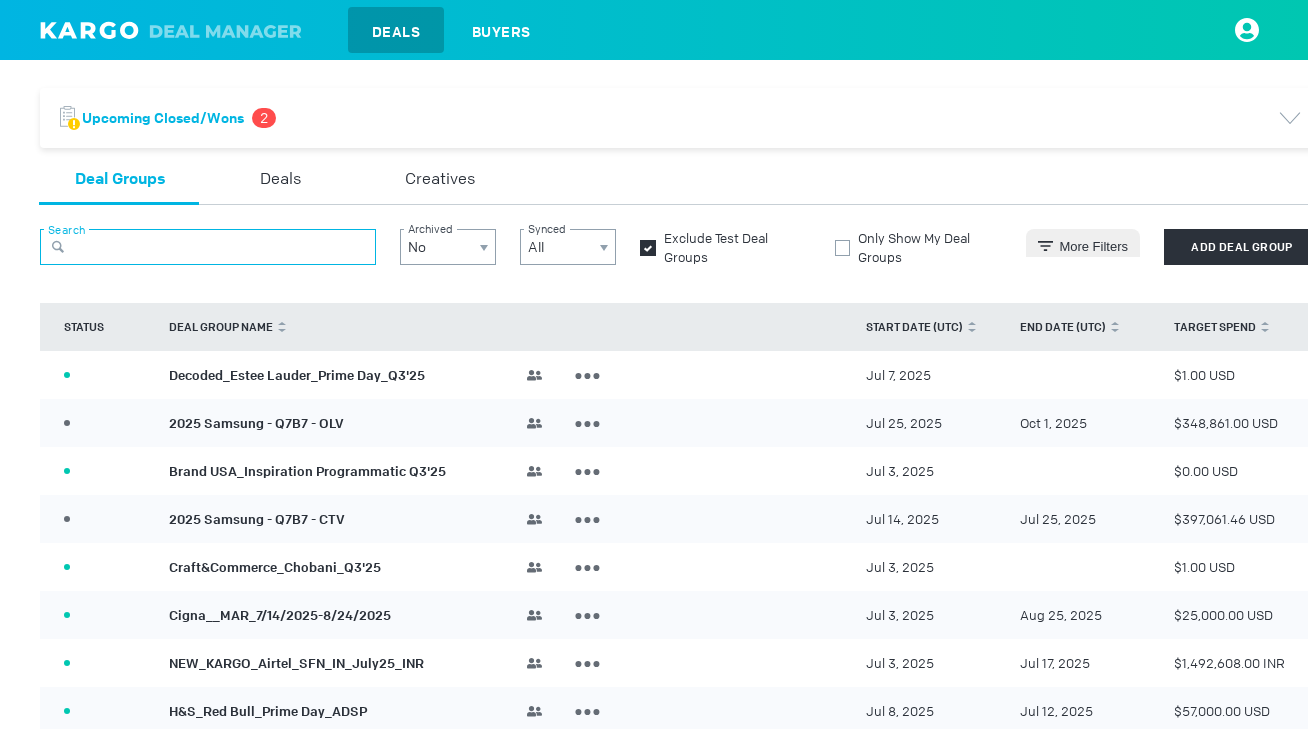 click at bounding box center (208, 247) 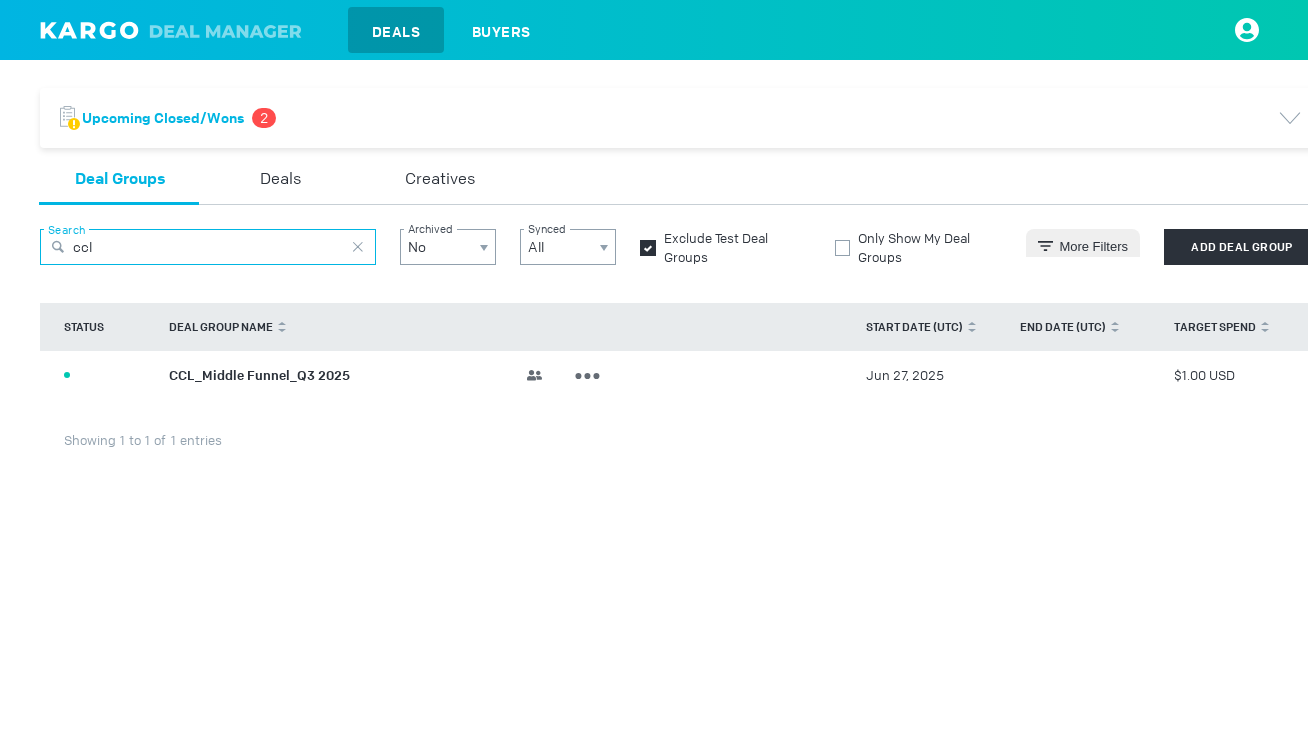 type on "ccl" 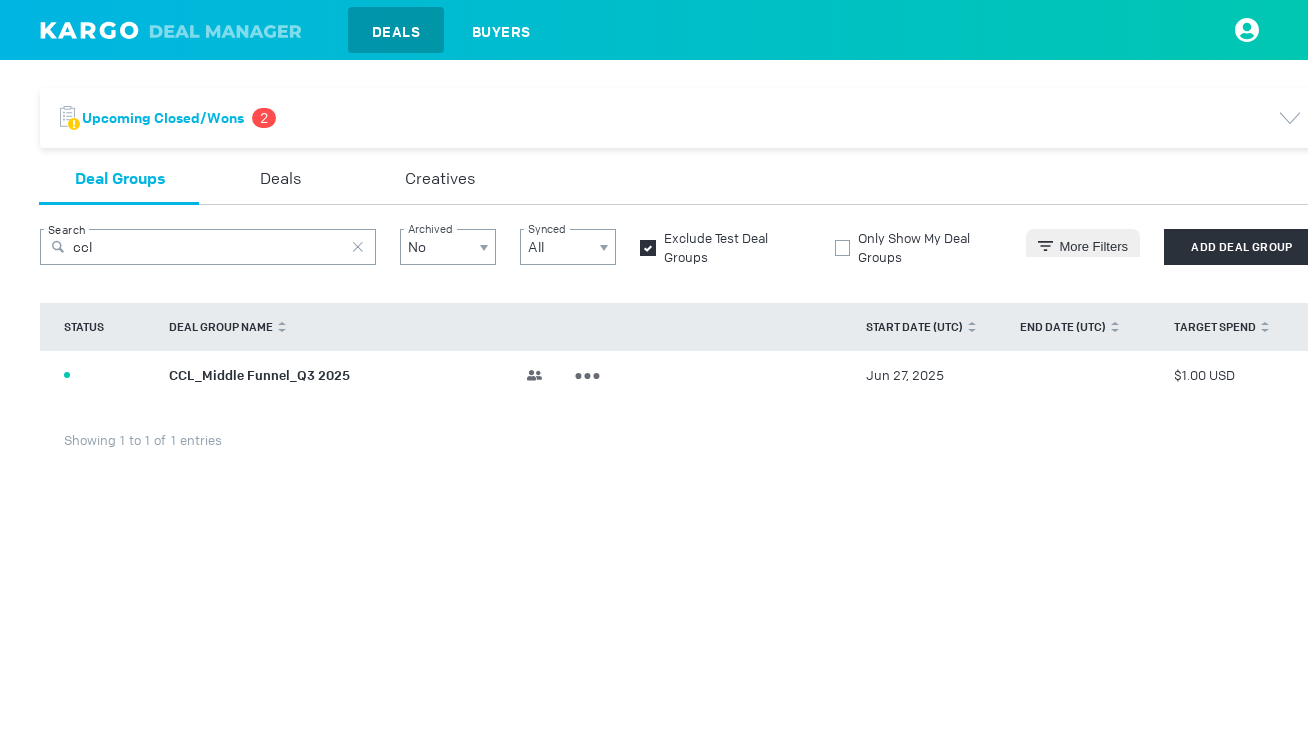 click on "CCL_Middle Funnel_Q3 2025" at bounding box center [259, 374] 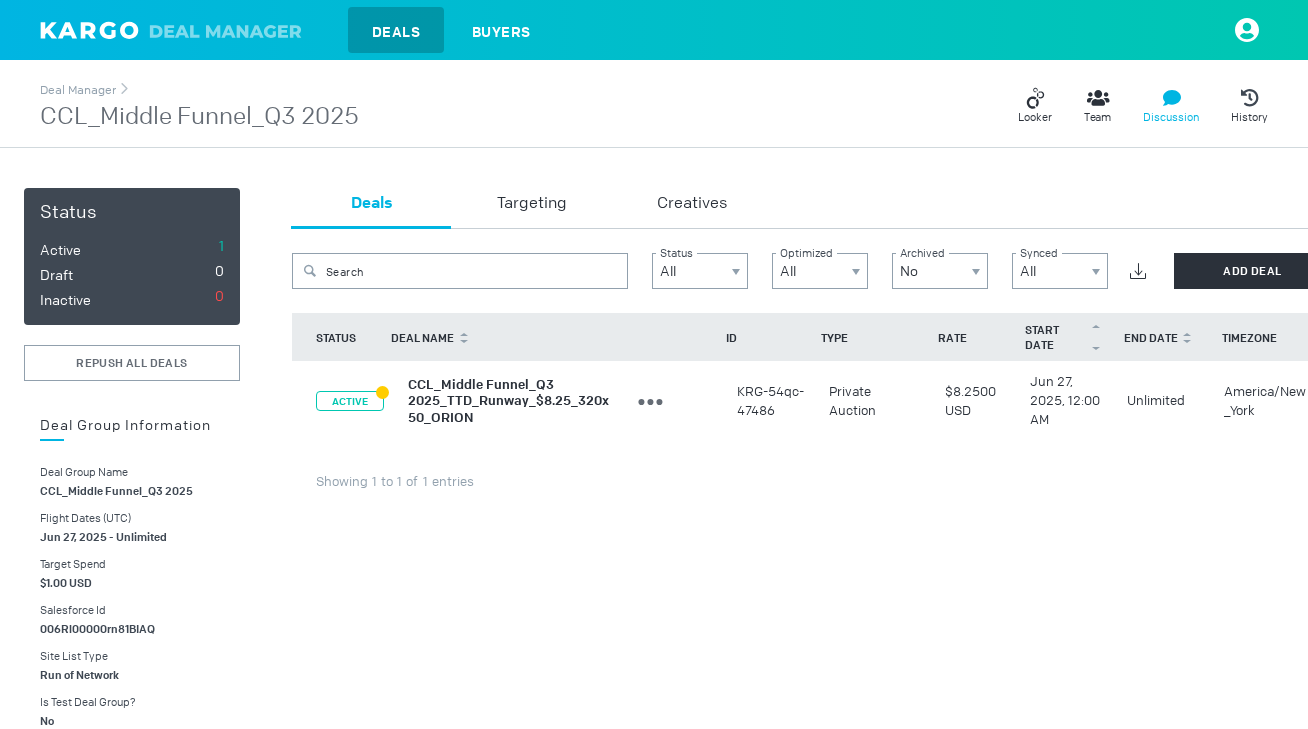 click on "Discussion" at bounding box center (1171, 117) 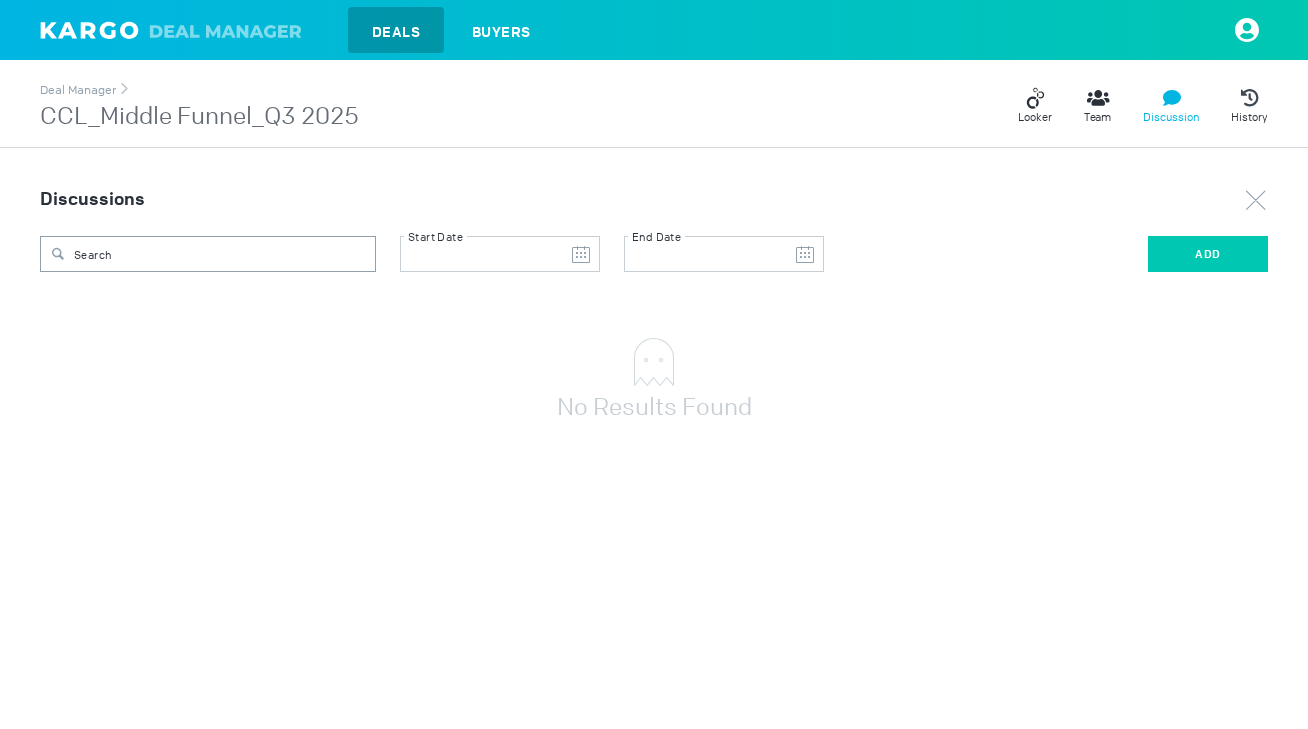click on "ADD" at bounding box center (1208, 254) 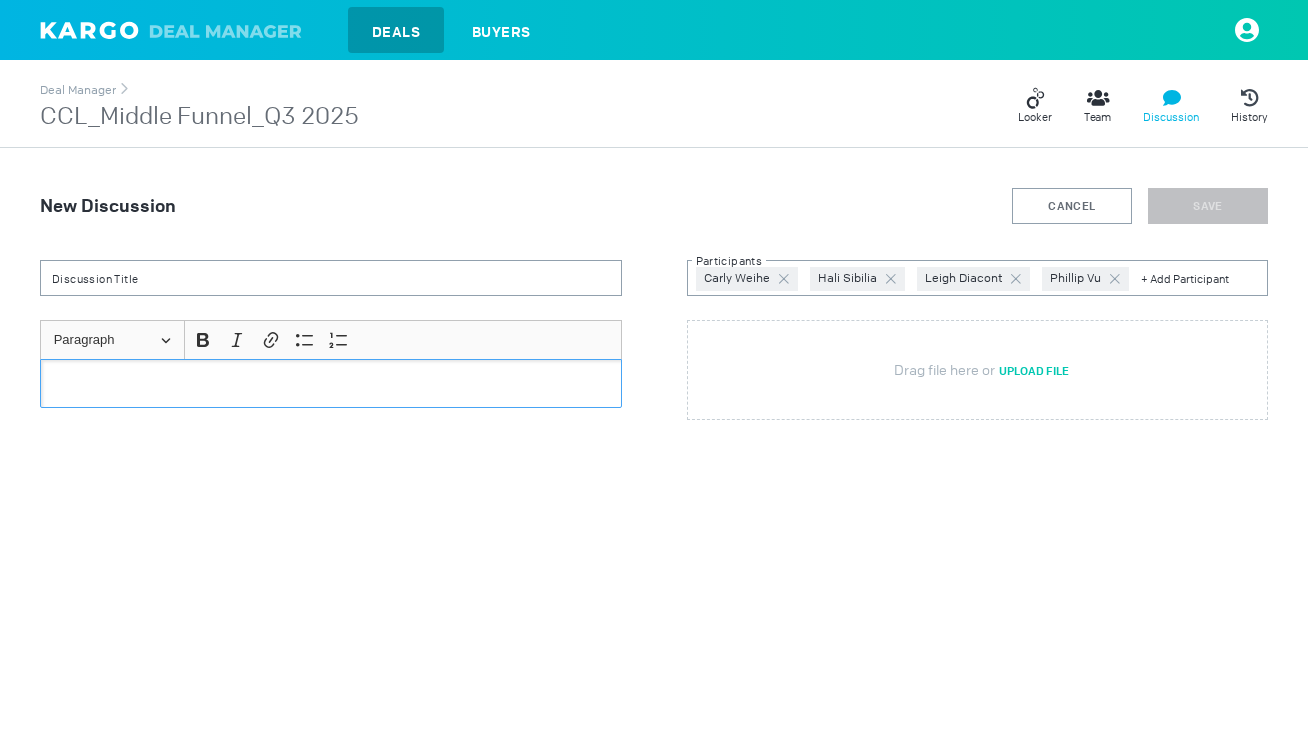 click at bounding box center [331, 383] 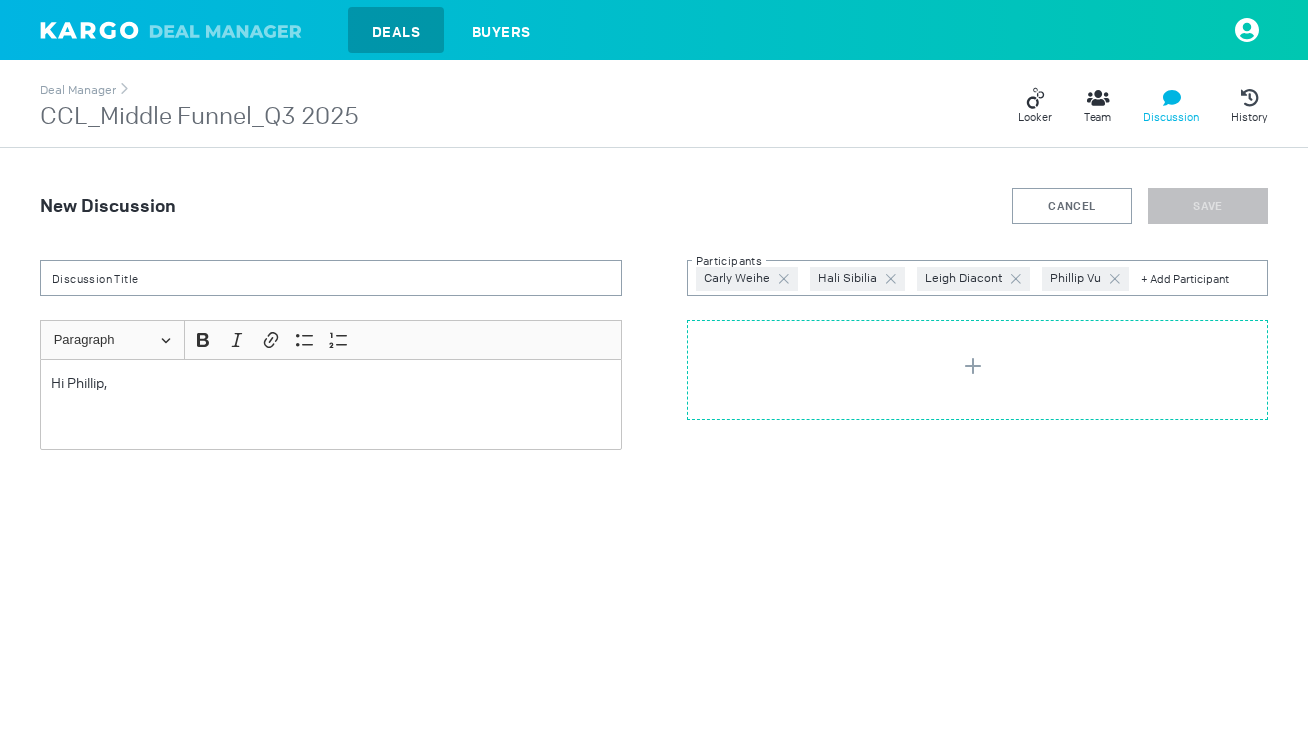 type on "C:\fakepath\Revised_KargoTags_US_[YEAR]_CCL_Digital_Brand-LYIP-PG_Tracking_Matterkind_06.25.[YEAR].xls" 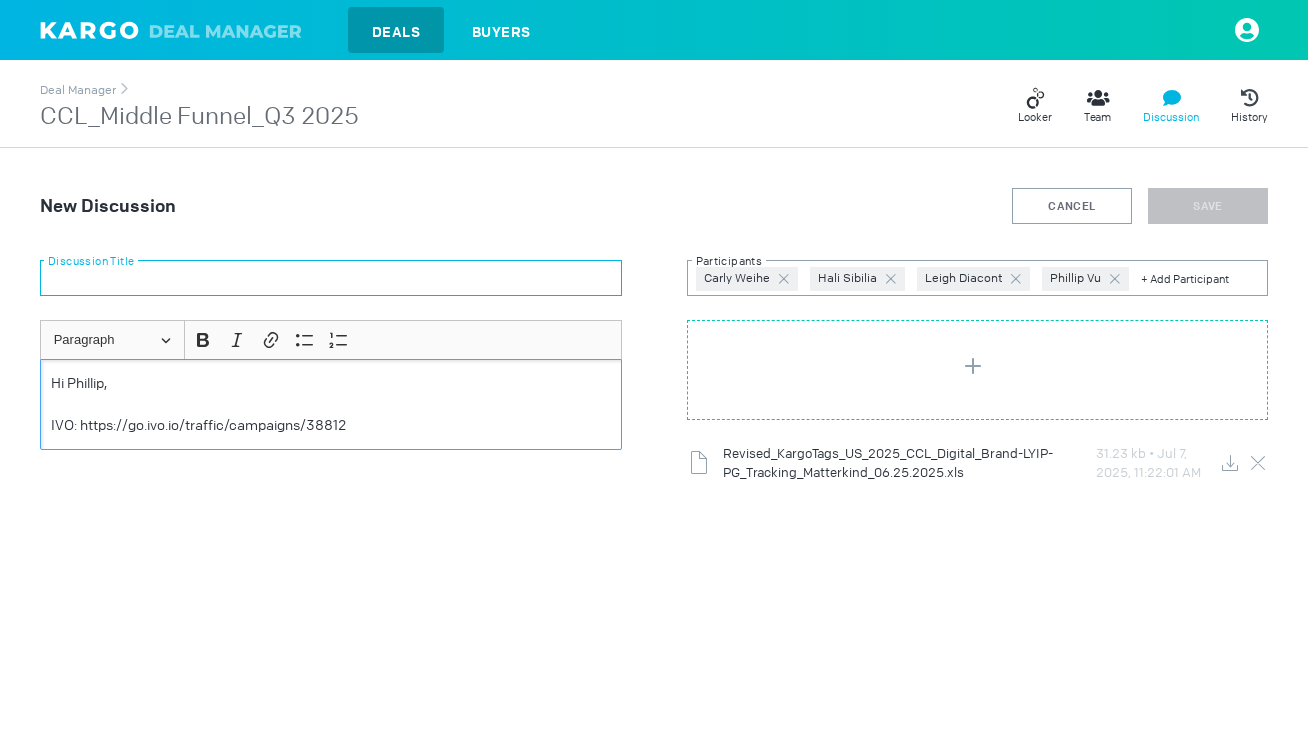 click at bounding box center [331, 278] 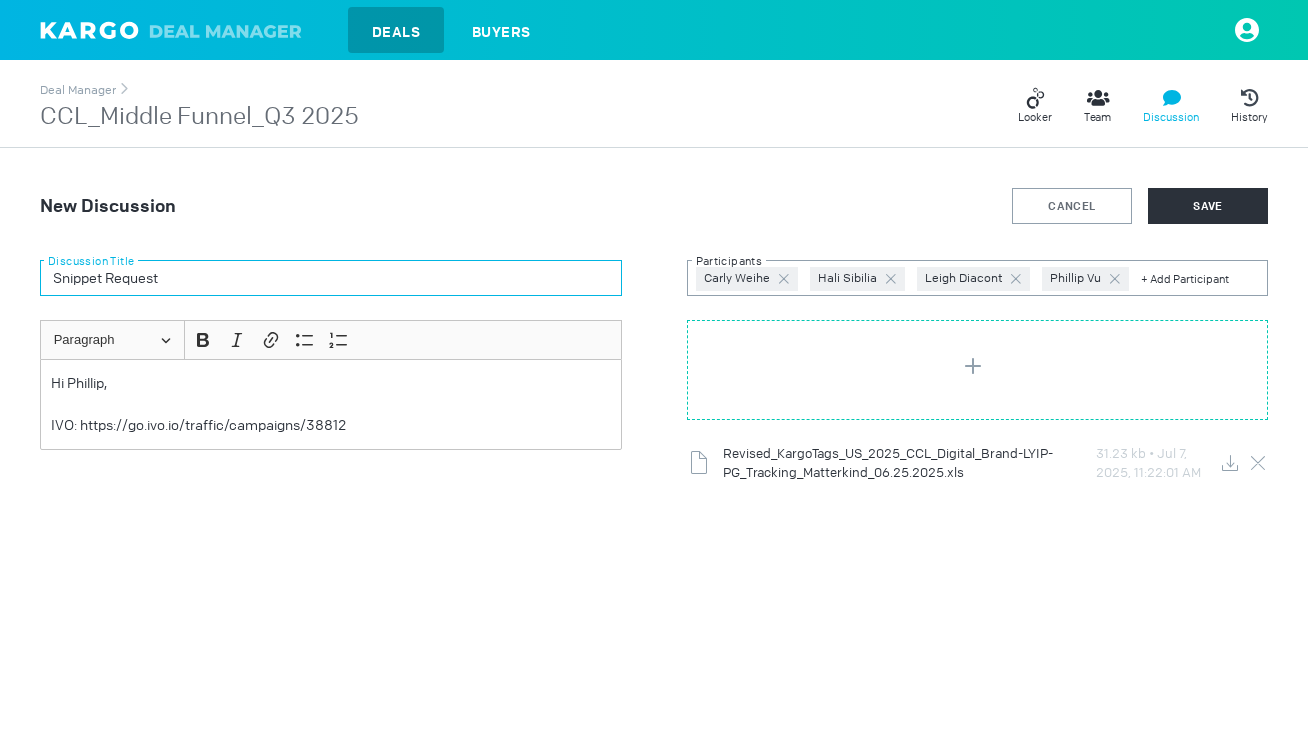 type on "Snippet Request" 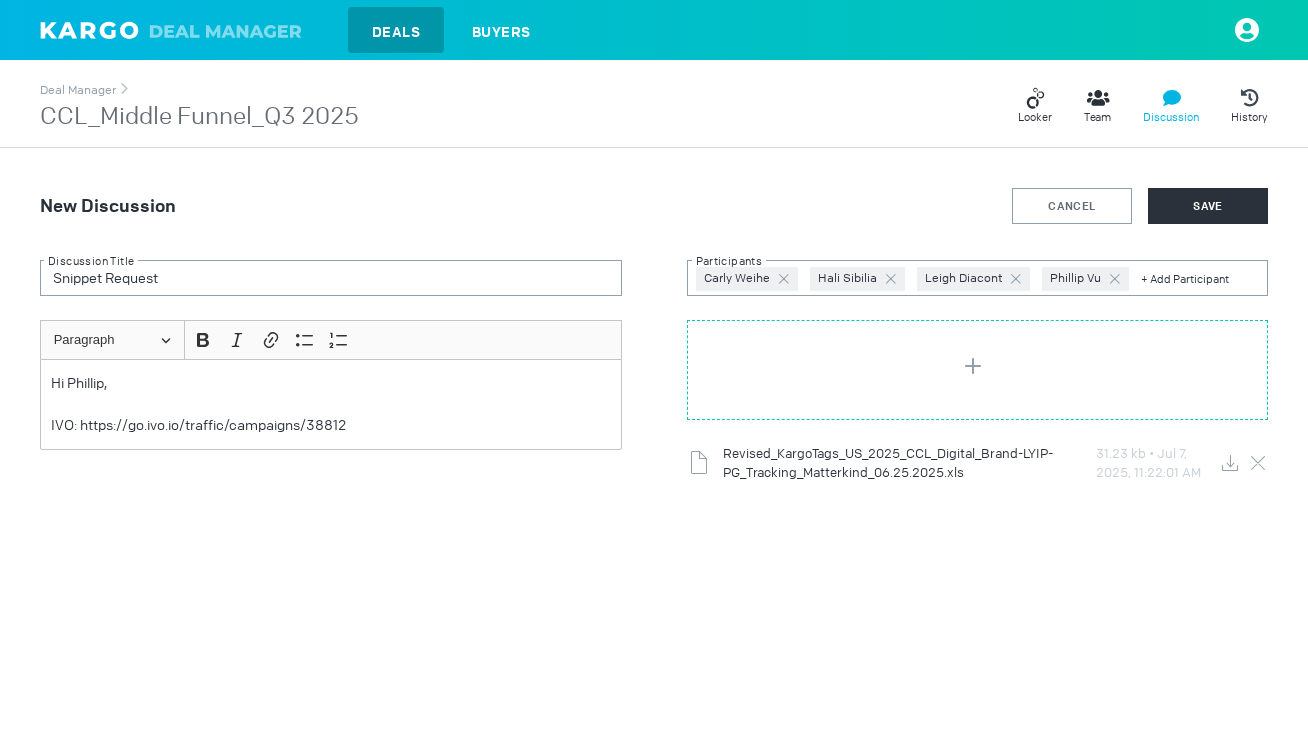 click on "Hi Phillip," at bounding box center [331, 383] 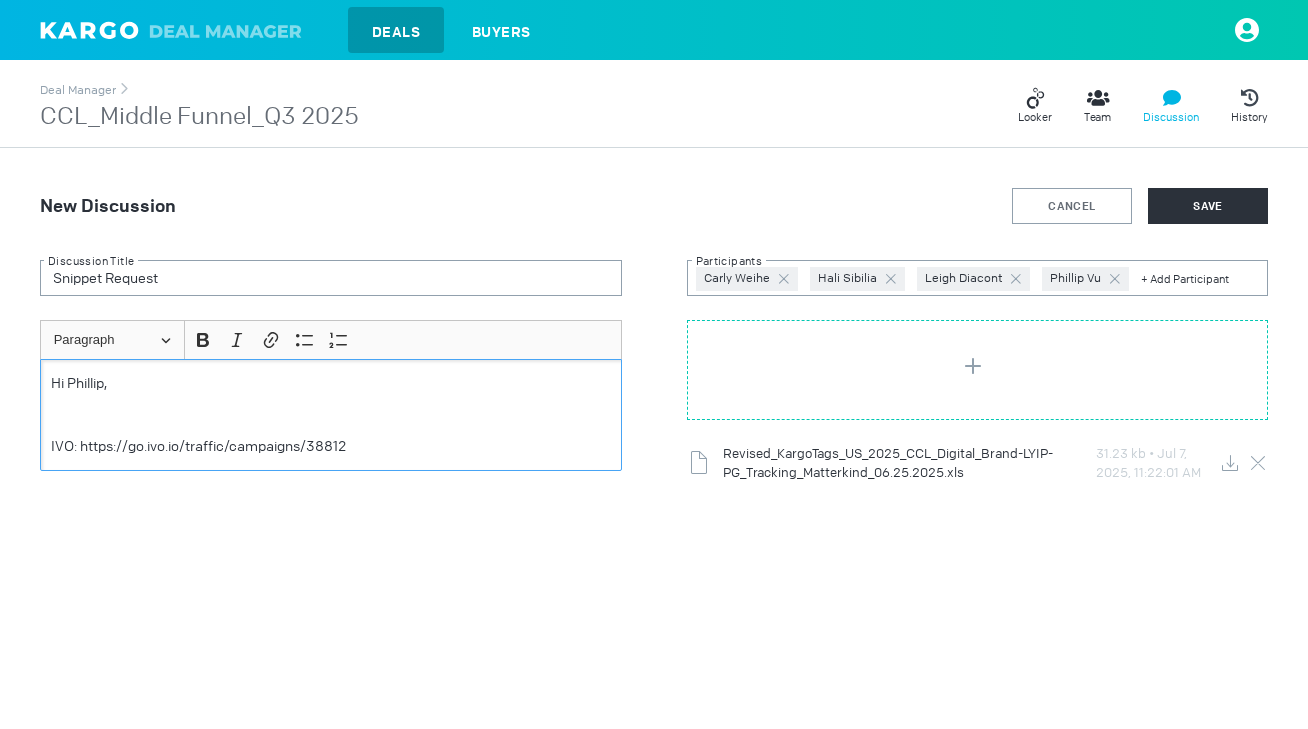 click at bounding box center [331, 425] 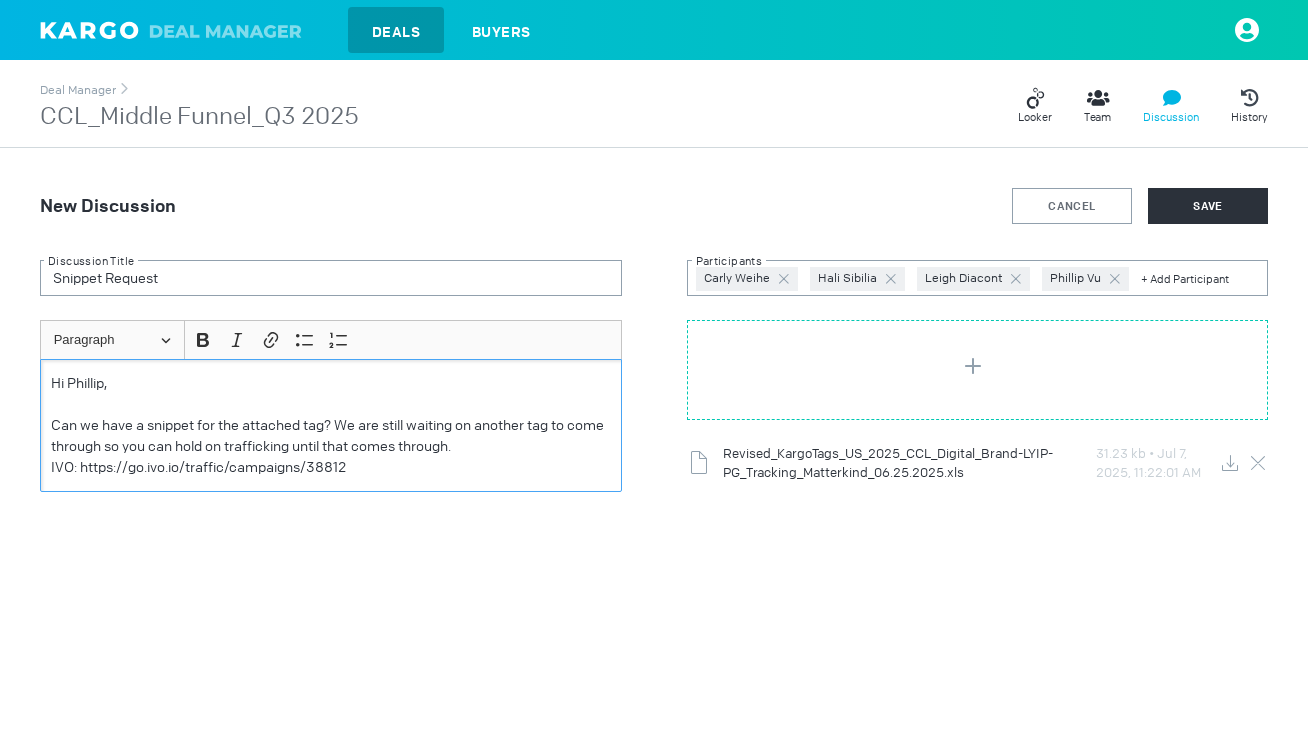click on "Can we have a snippet for the attached tag? We are still waiting on another tag to come through so you can hold on trafficking until that comes through." at bounding box center (331, 436) 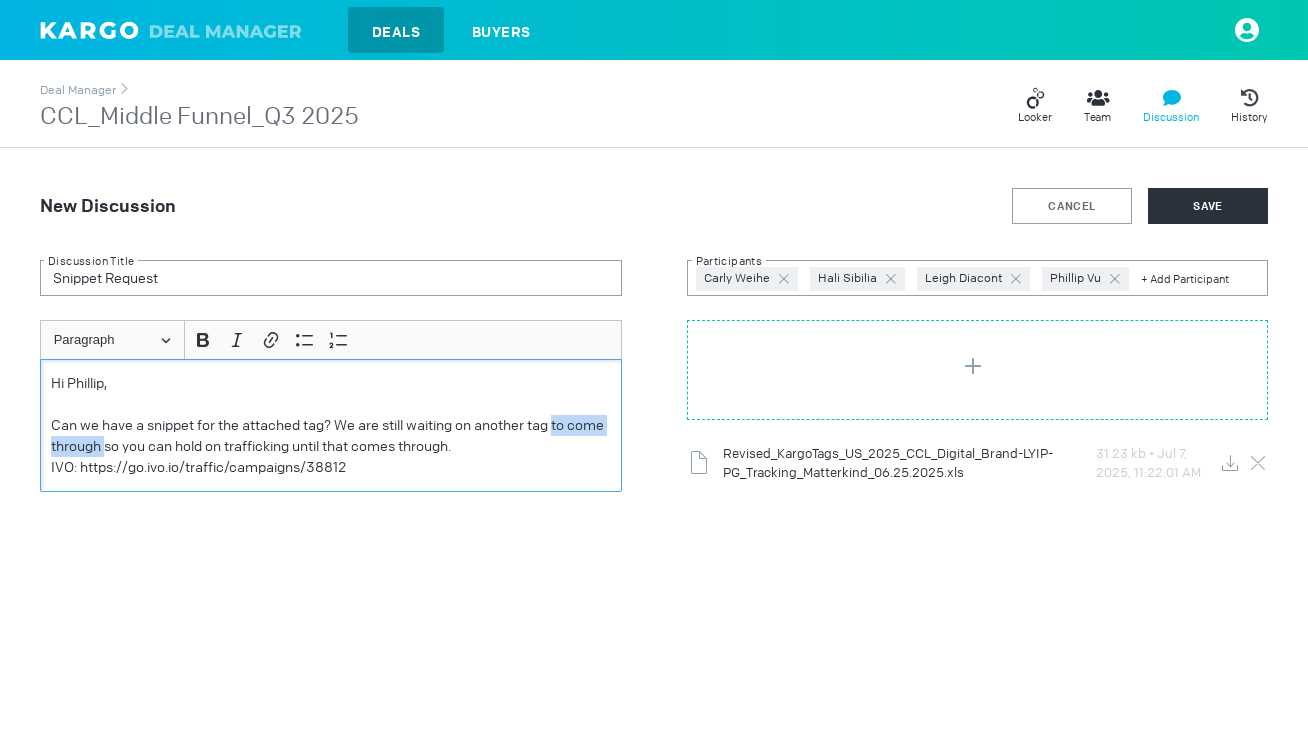 drag, startPoint x: 557, startPoint y: 423, endPoint x: 105, endPoint y: 447, distance: 452.63672 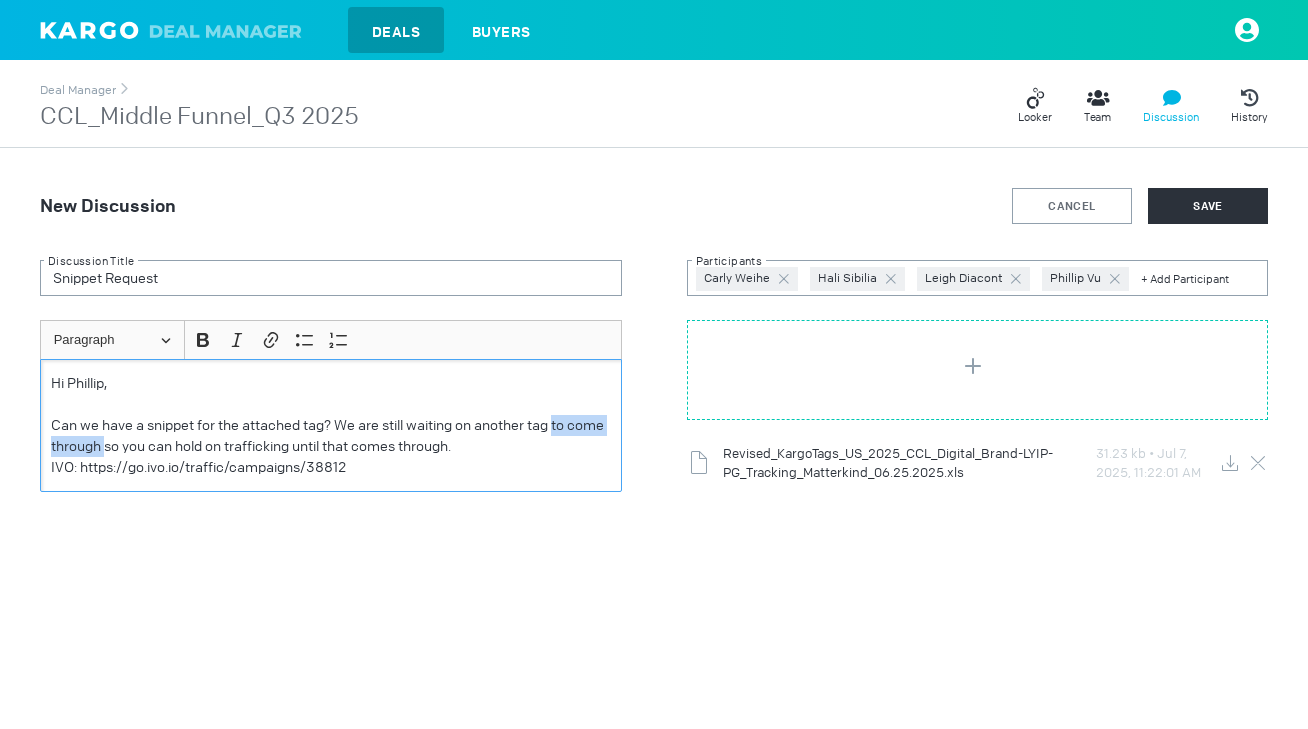 click on "Can we have a snippet for the attached tag? We are still waiting on another tag to come through so you can hold on trafficking until that comes through." at bounding box center [331, 436] 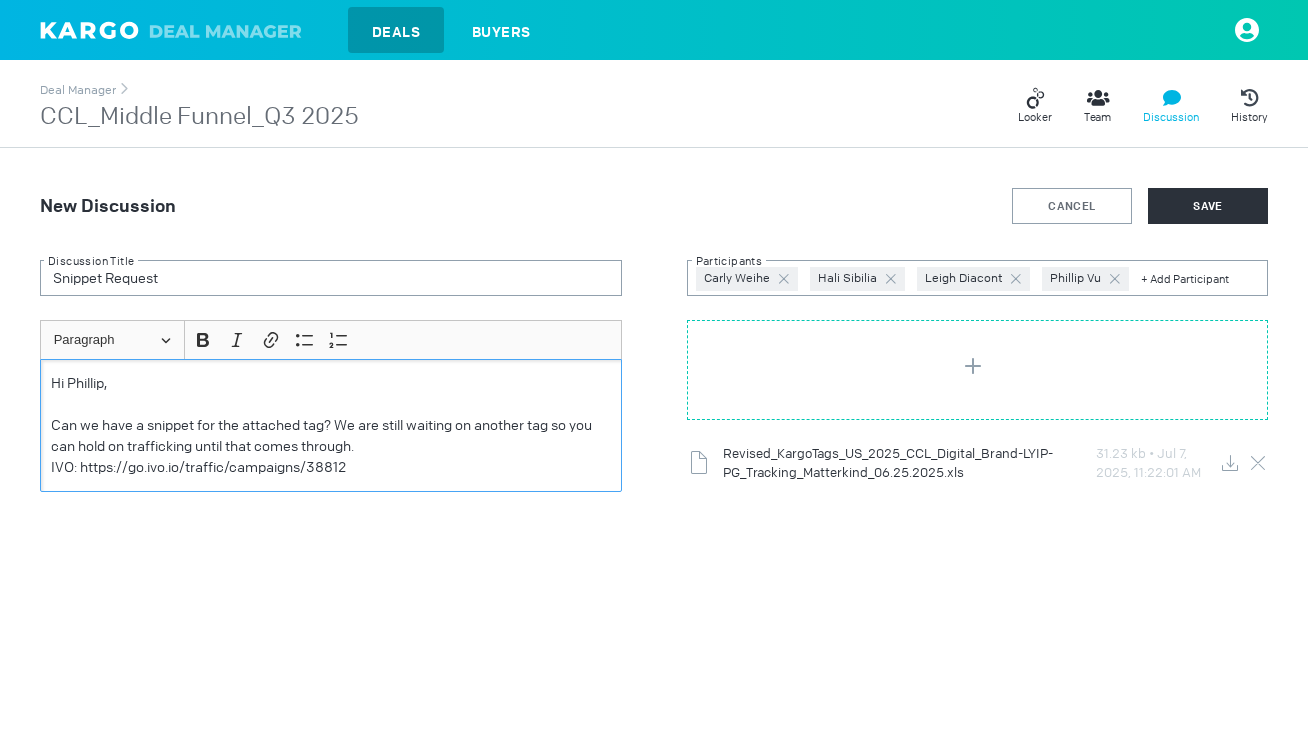 click on "Can we have a snippet for the attached tag? We are still waiting on another tag so you can hold on trafficking until that comes through." at bounding box center (331, 436) 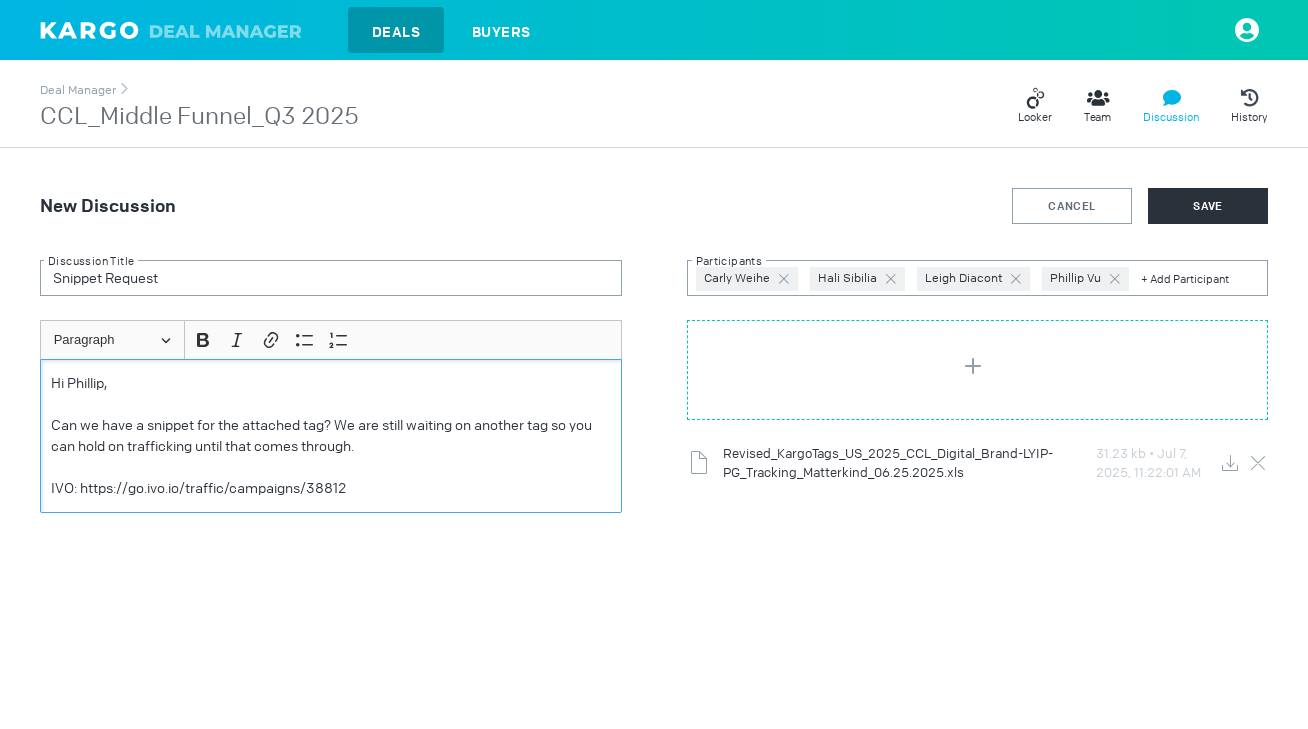 click on "Can we have a snippet for the attached tag? We are still waiting on another tag so you can hold on trafficking until that comes through." at bounding box center (331, 436) 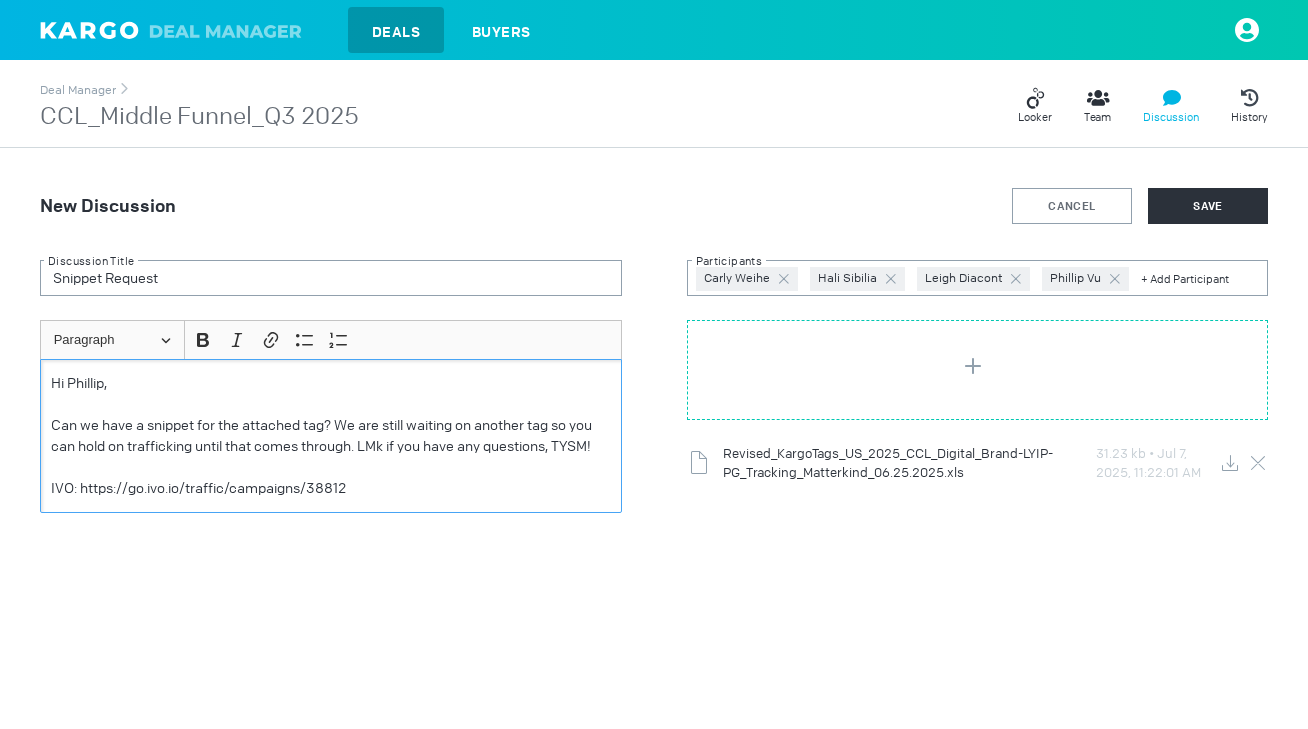 click at bounding box center (784, 279) 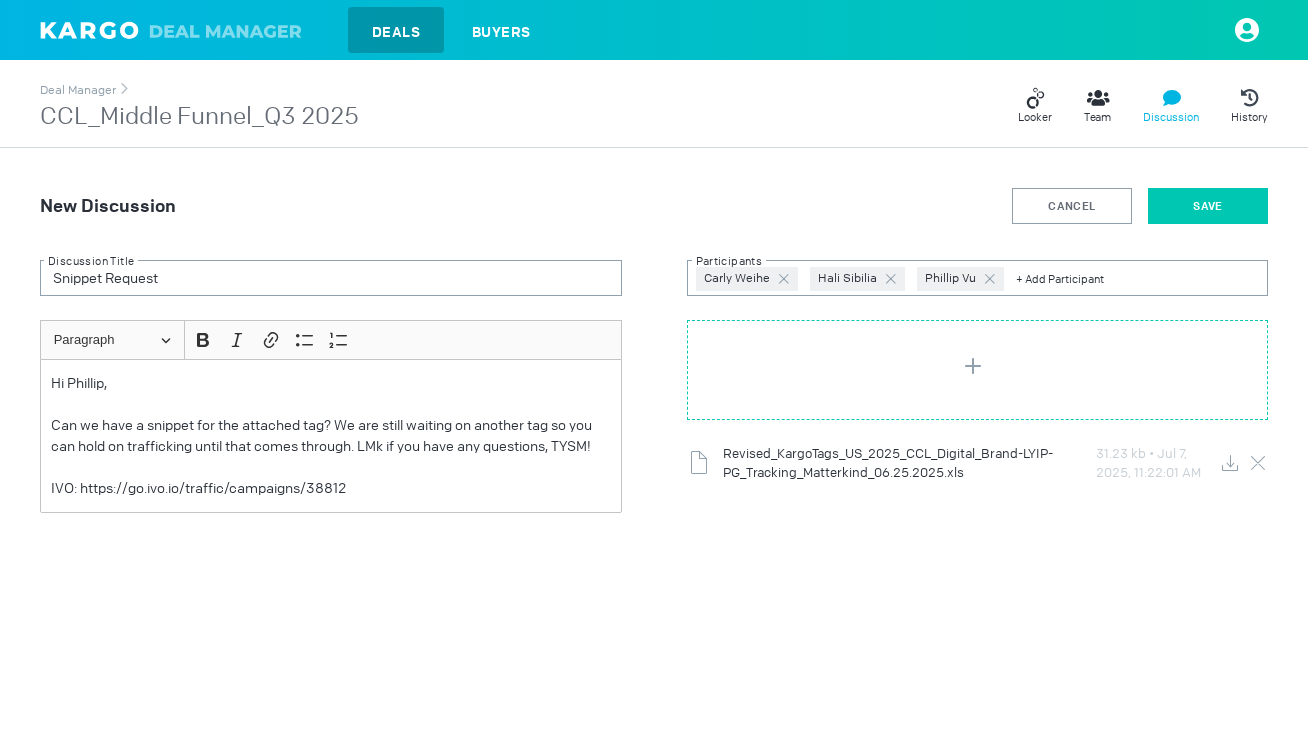 click on "SAVE" at bounding box center [1208, 206] 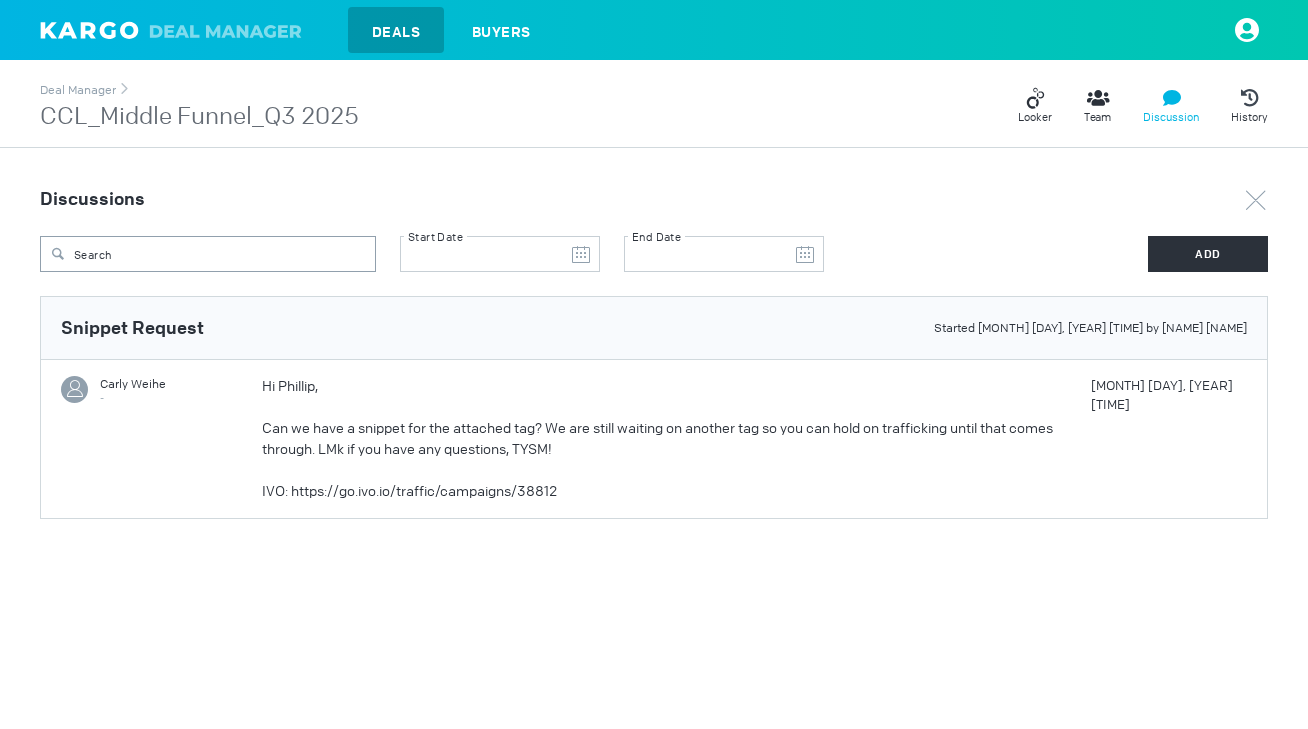 click at bounding box center [676, 470] 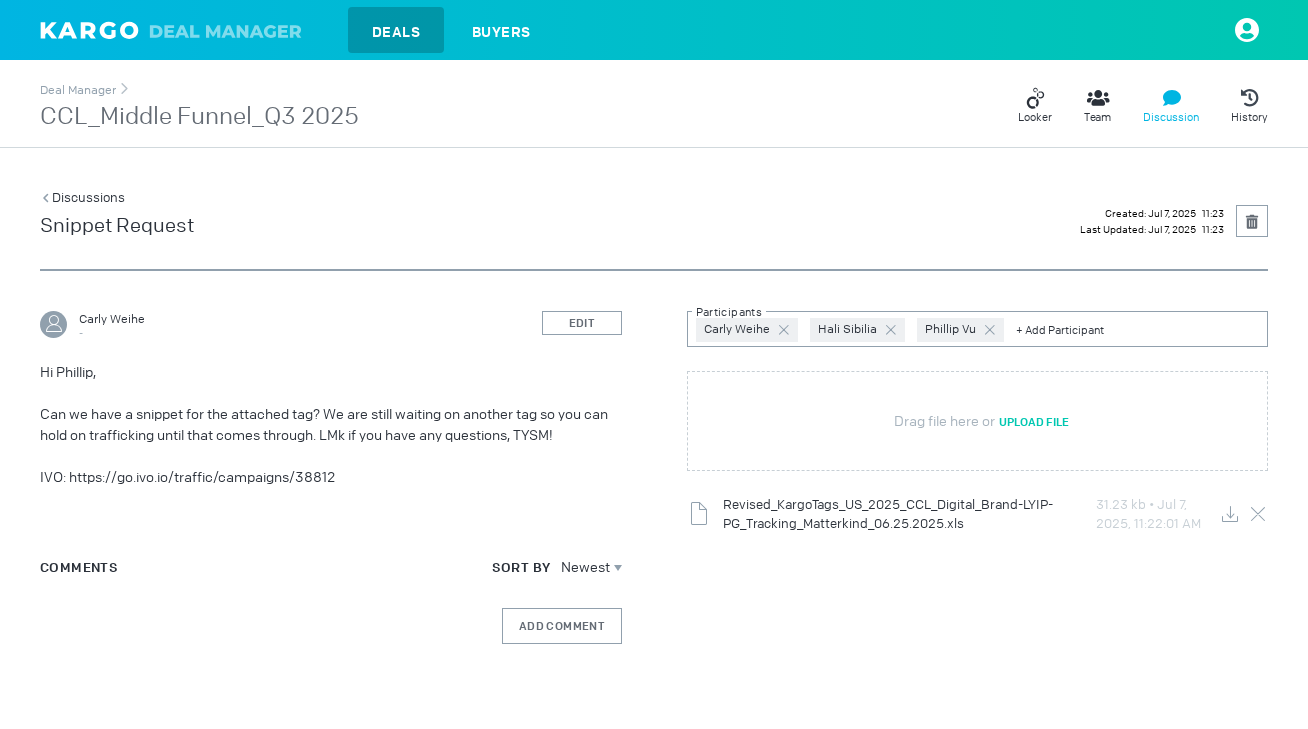 click on "Comments  Sort By  Newest" at bounding box center (331, 584) 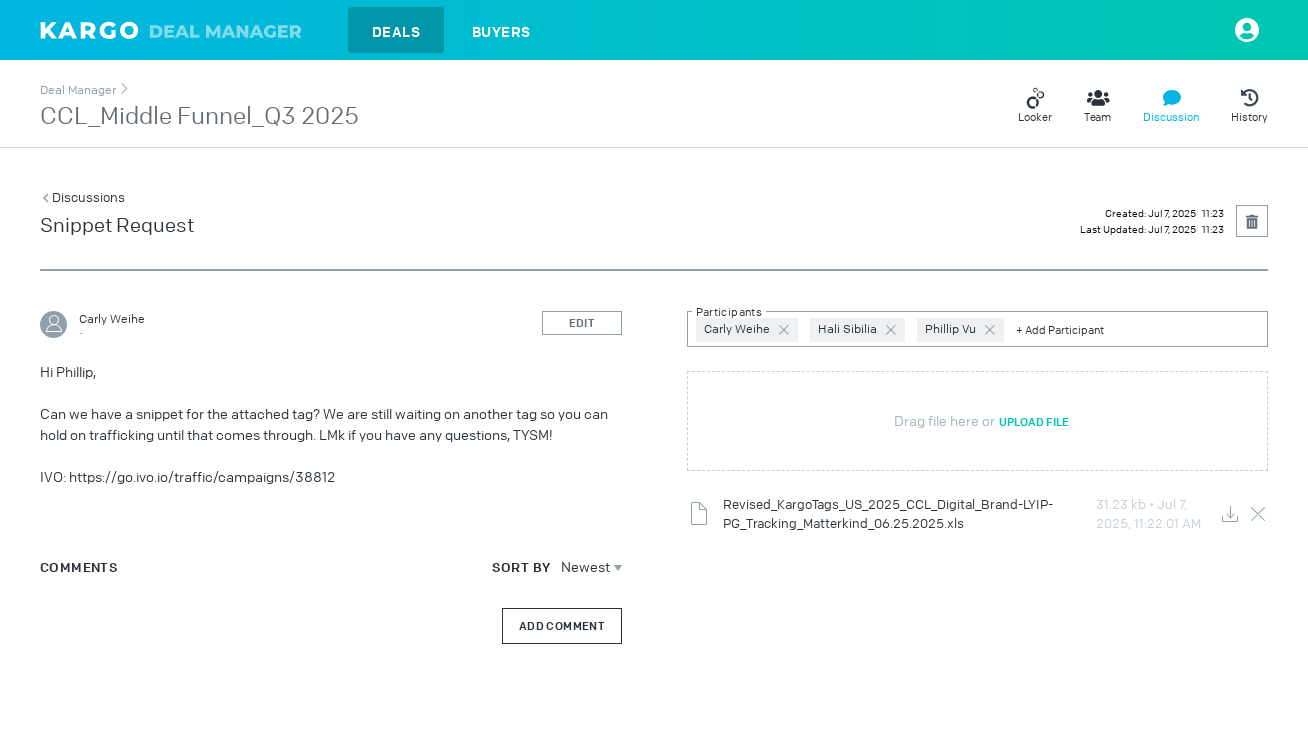 click on "Add Comment" at bounding box center (562, 626) 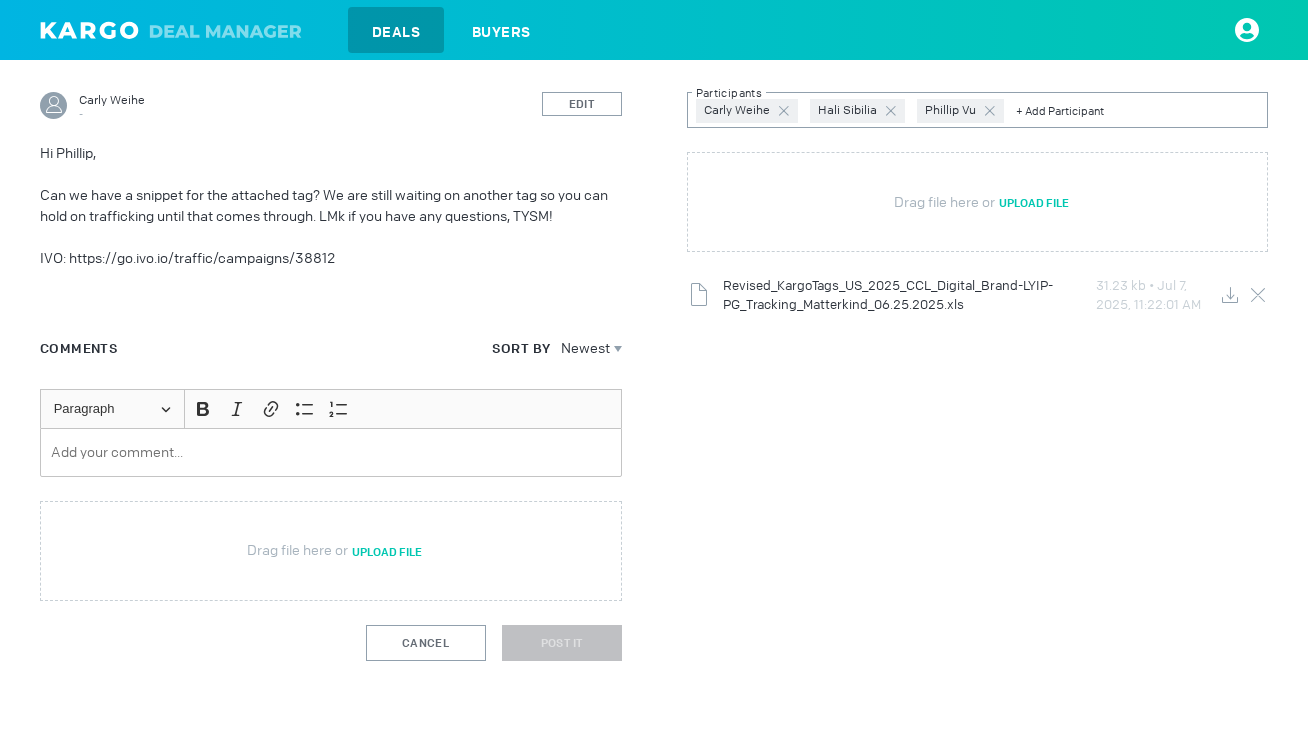scroll, scrollTop: 240, scrollLeft: 0, axis: vertical 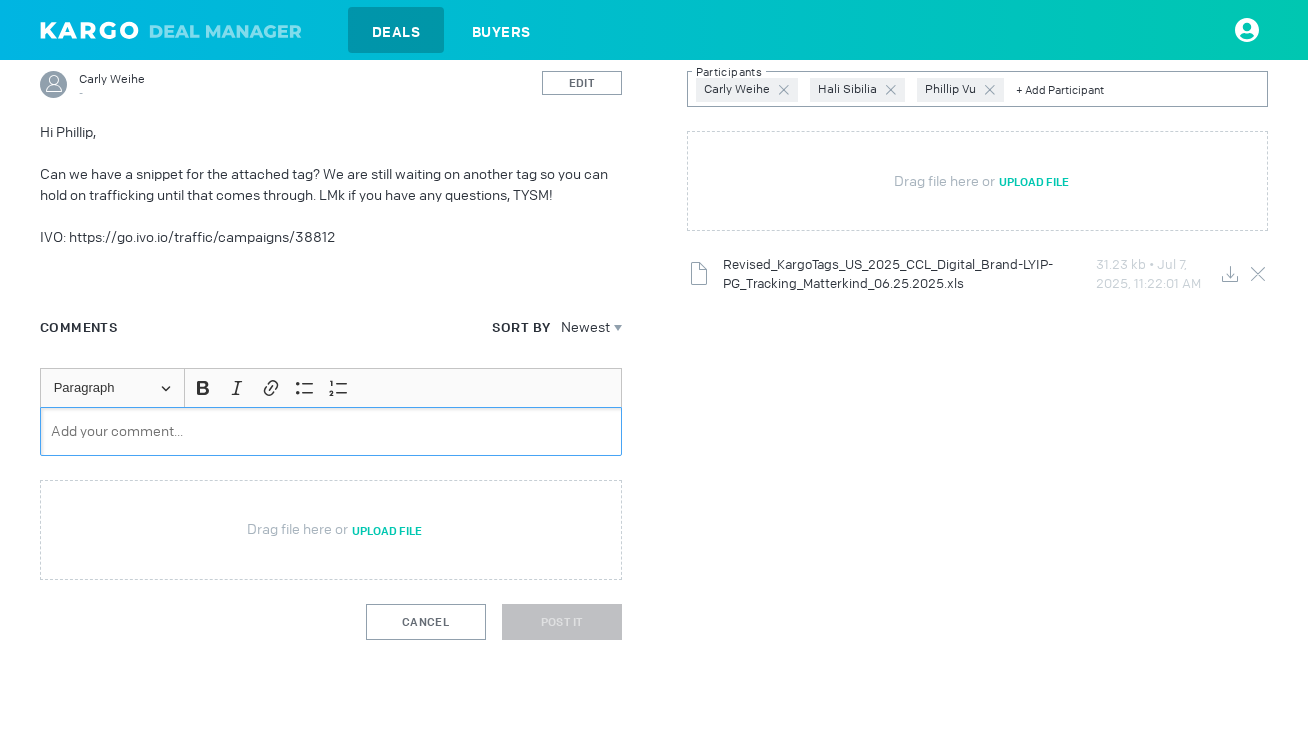 click at bounding box center [331, 431] 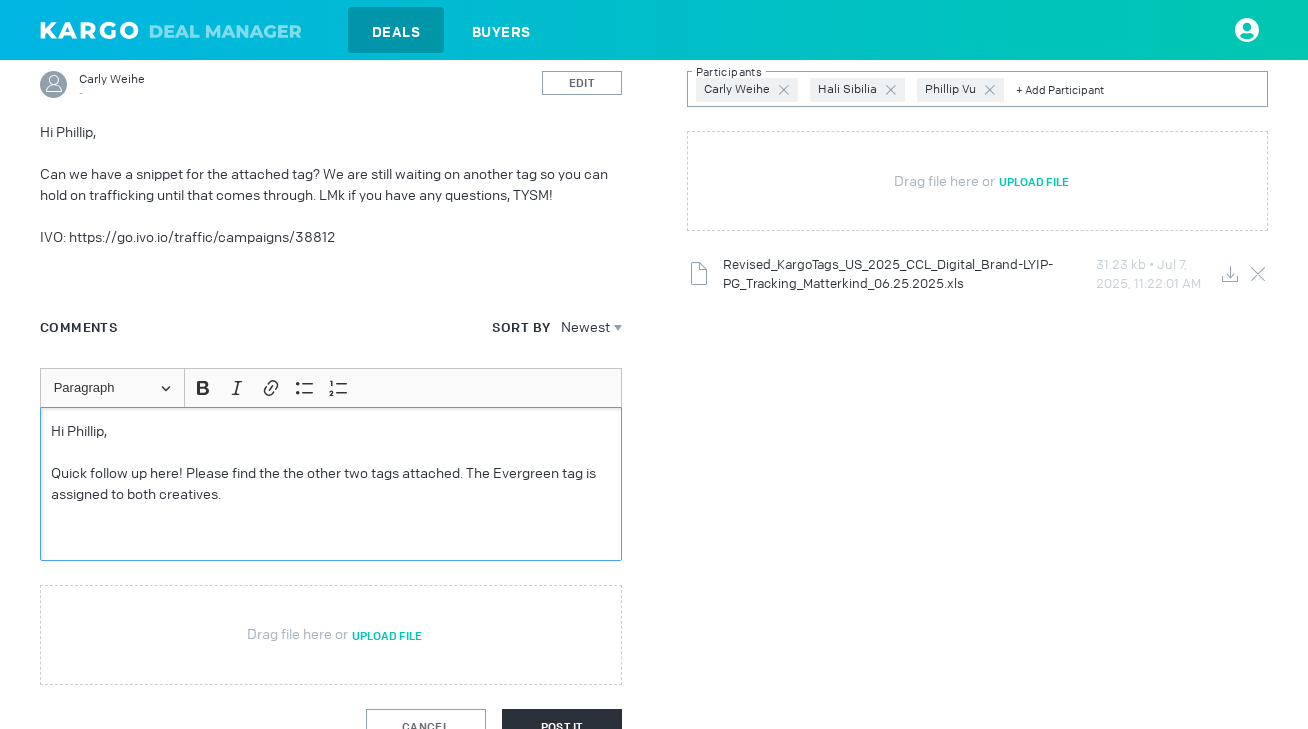 scroll, scrollTop: 347, scrollLeft: 0, axis: vertical 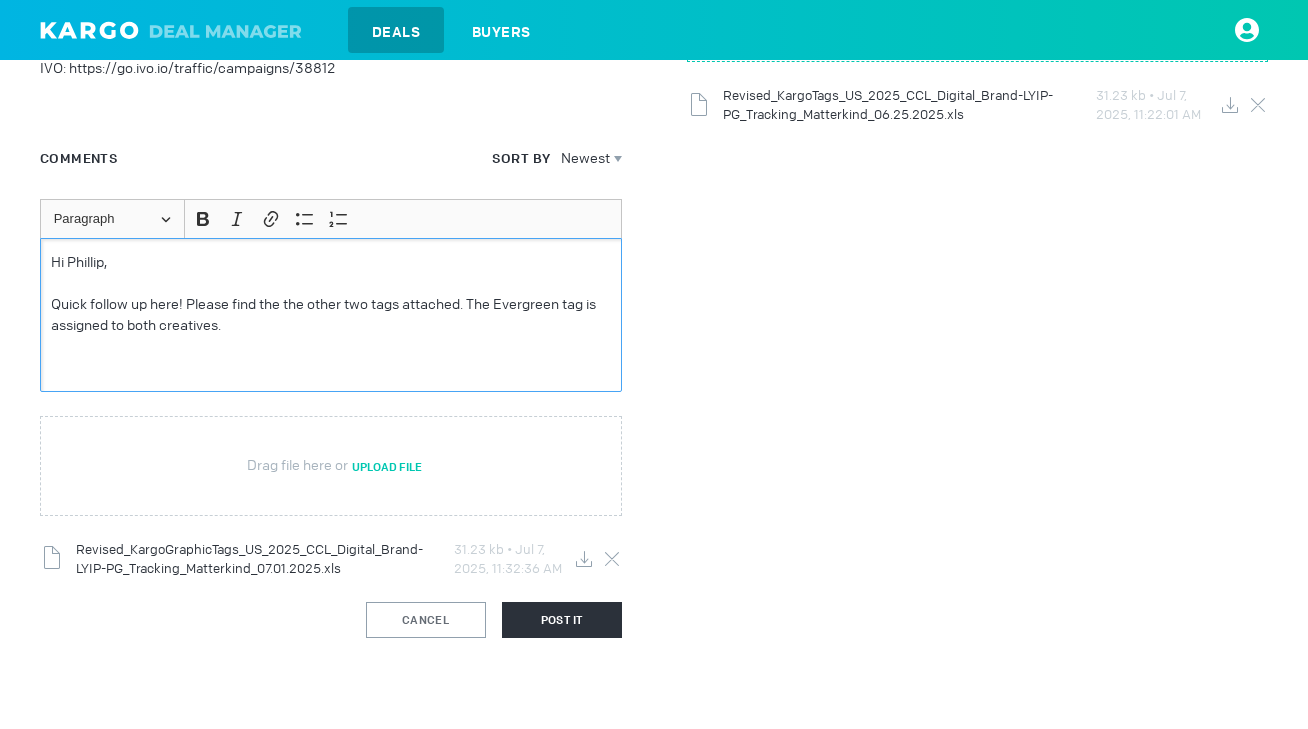 click at bounding box center [612, 559] 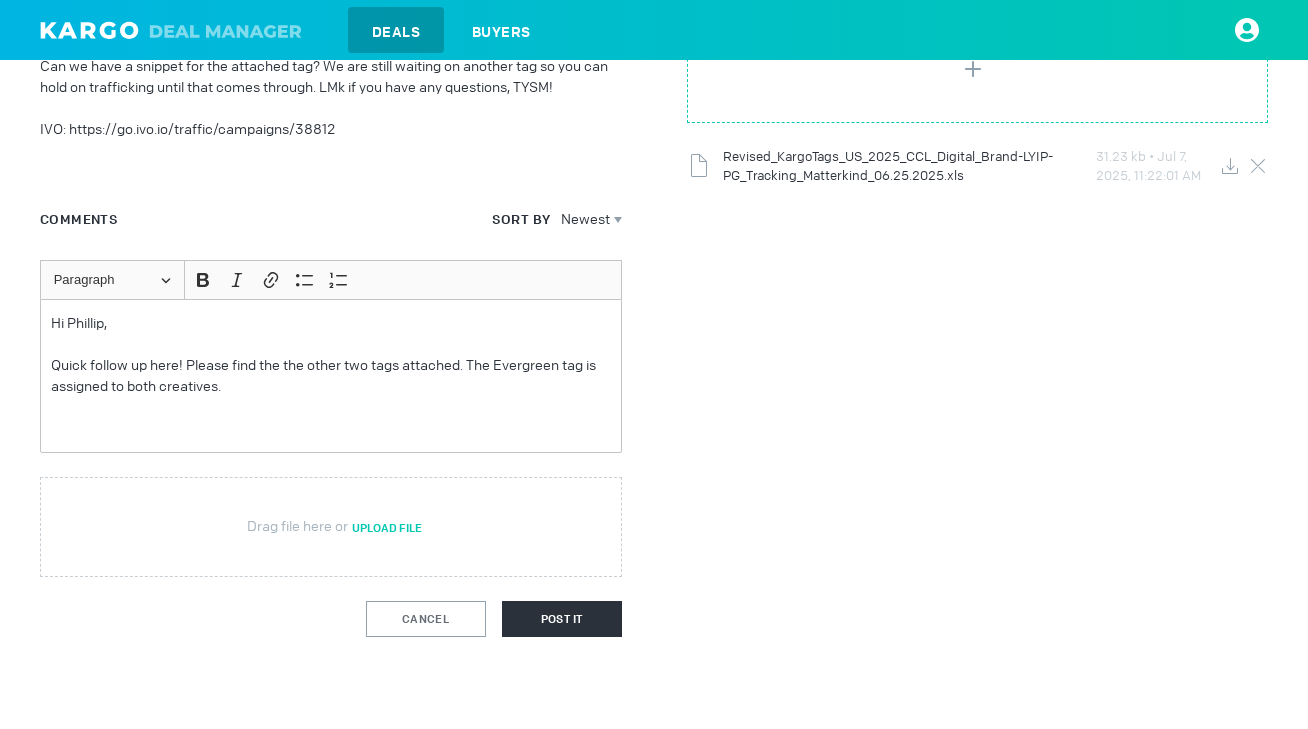 scroll, scrollTop: 347, scrollLeft: 0, axis: vertical 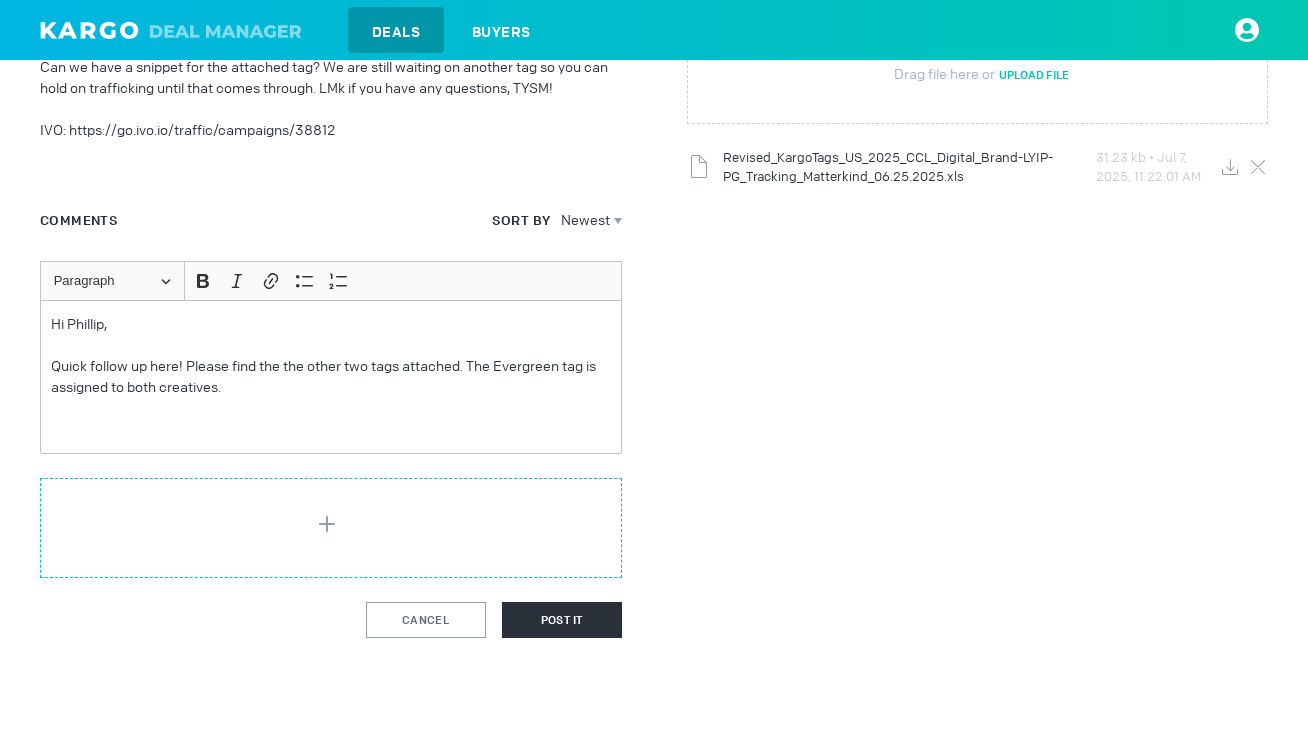 type on "C:\fakepath\Revised_KargoGraphicTags_US_2025_CCL_Digital_Brand-LYIP-PG_Tracking_Matterkind_07.01.2025 (1).xls" 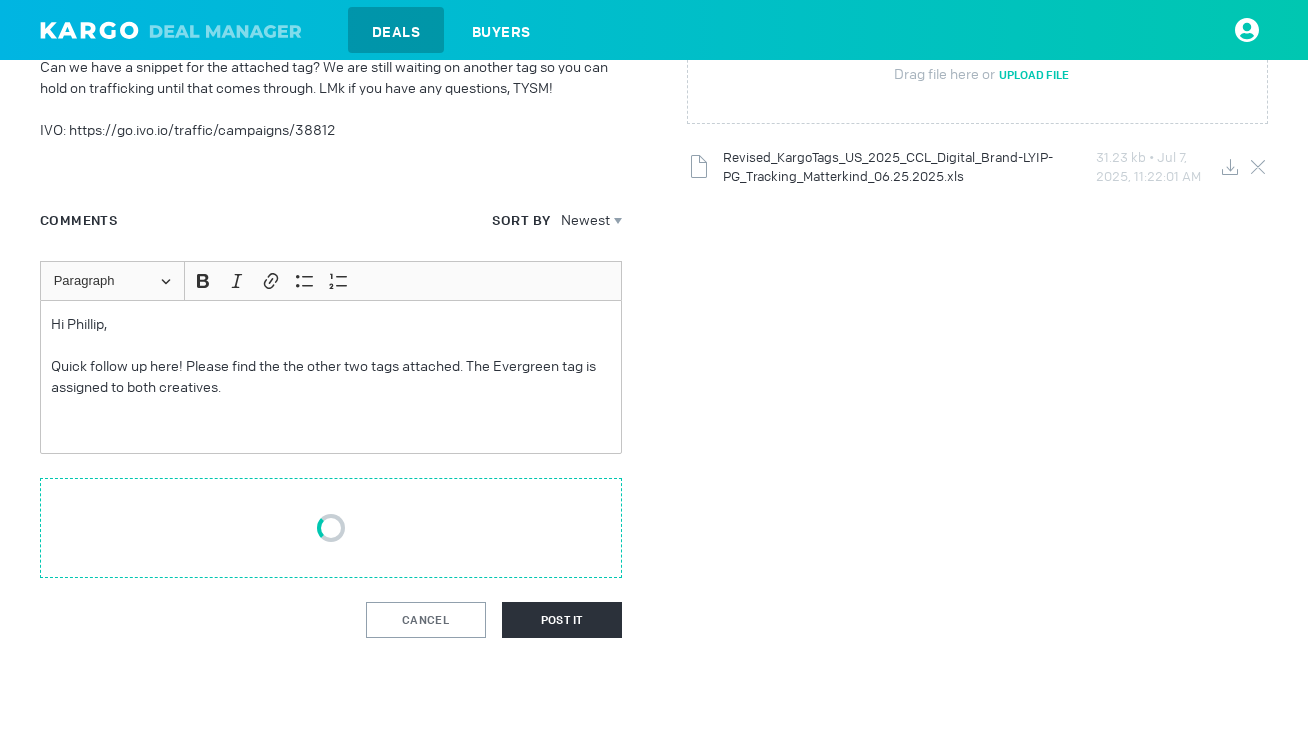 scroll, scrollTop: 409, scrollLeft: 0, axis: vertical 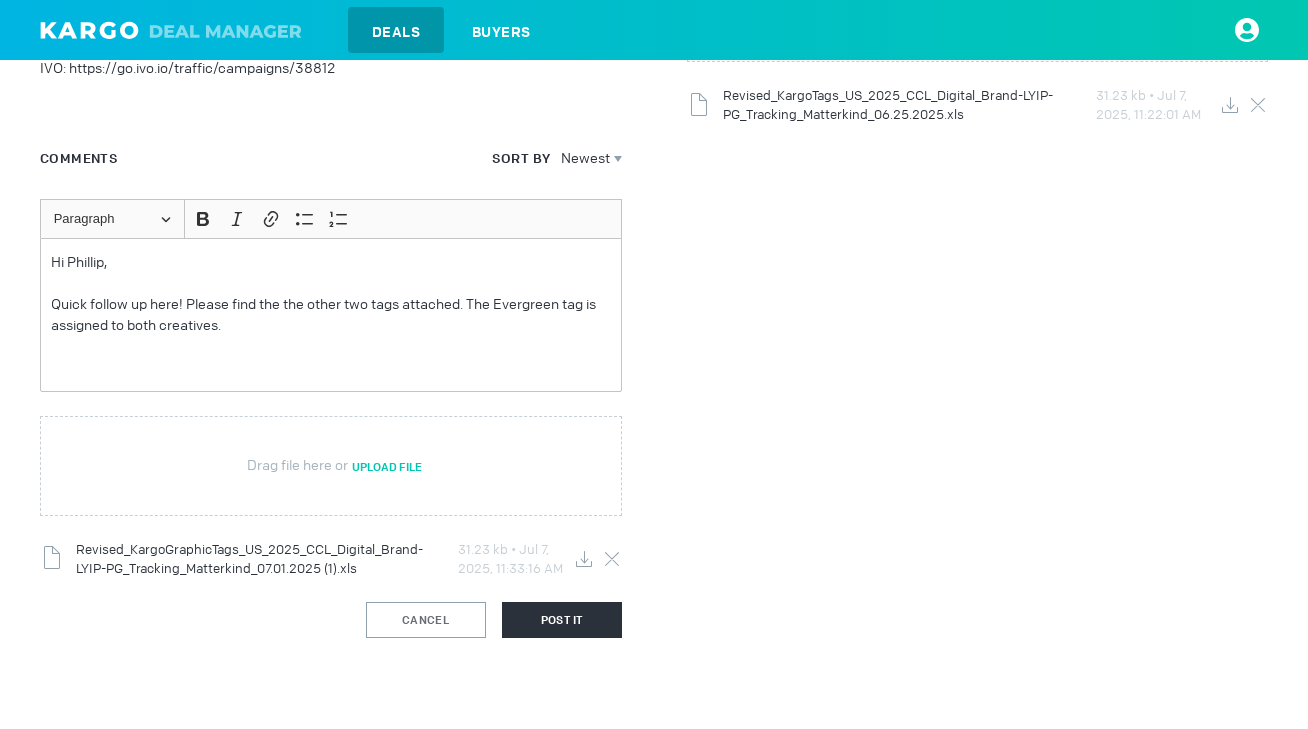 click on "Quick follow up here! Please find the the other two tags attached. The Evergreen tag is assigned to both creatives." at bounding box center (331, 315) 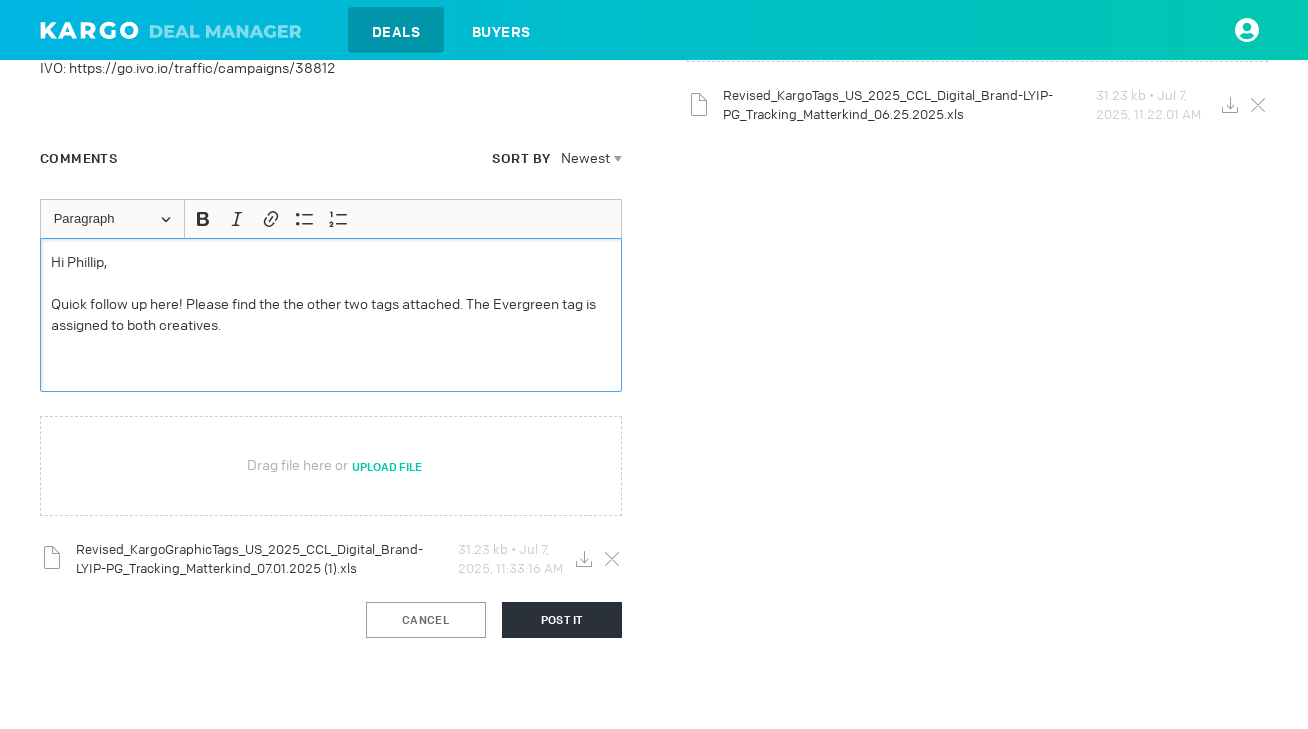click on "Quick follow up here! Please find the the other two tags attached. The Evergreen tag is assigned to both creatives." at bounding box center (331, 315) 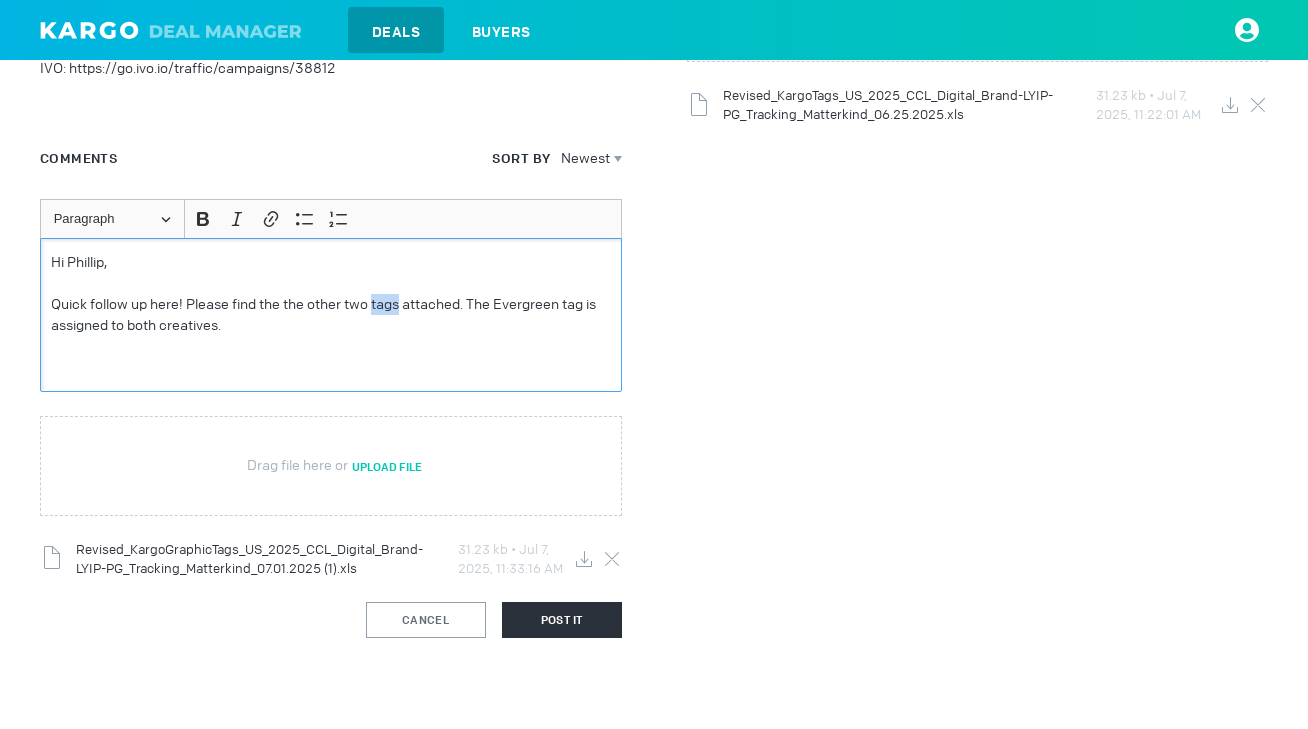click on "Quick follow up here! Please find the the other two tags attached. The Evergreen tag is assigned to both creatives." at bounding box center [331, 315] 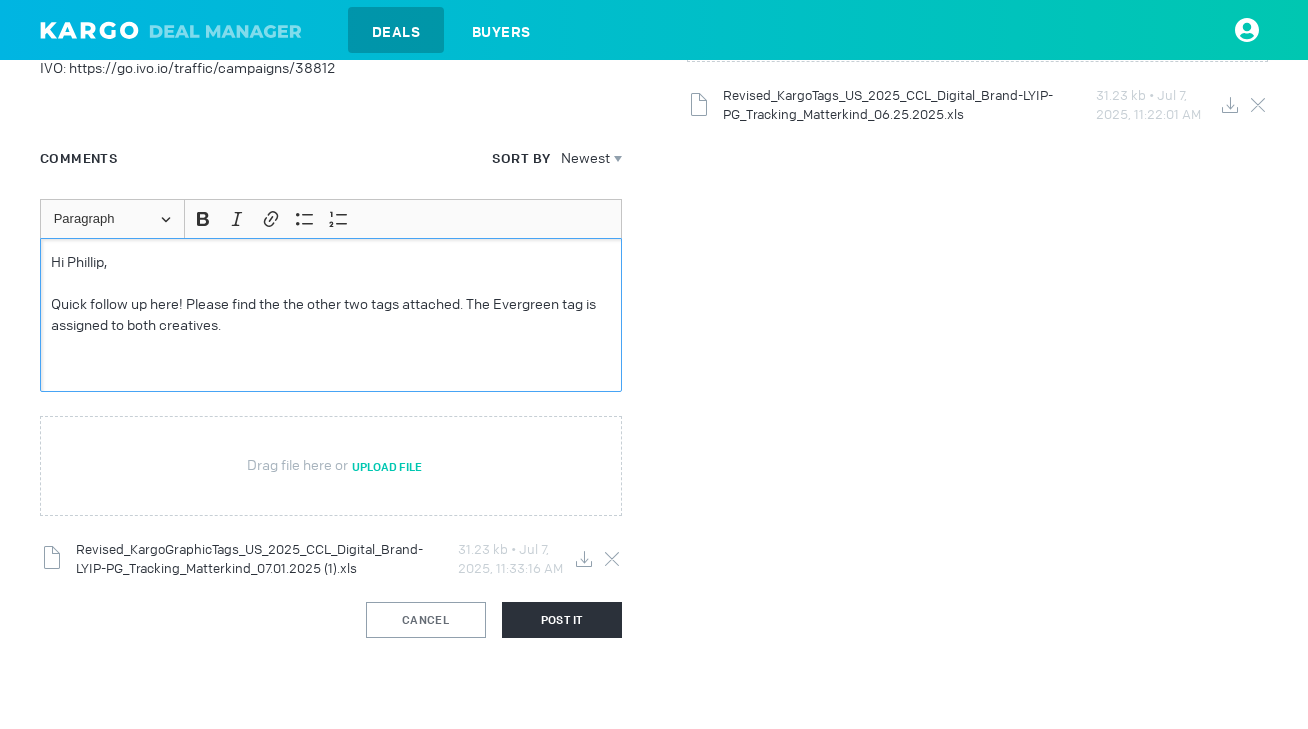 click on "Quick follow up here! Please find the the other two tags attached. The Evergreen tag is assigned to both creatives." at bounding box center [331, 315] 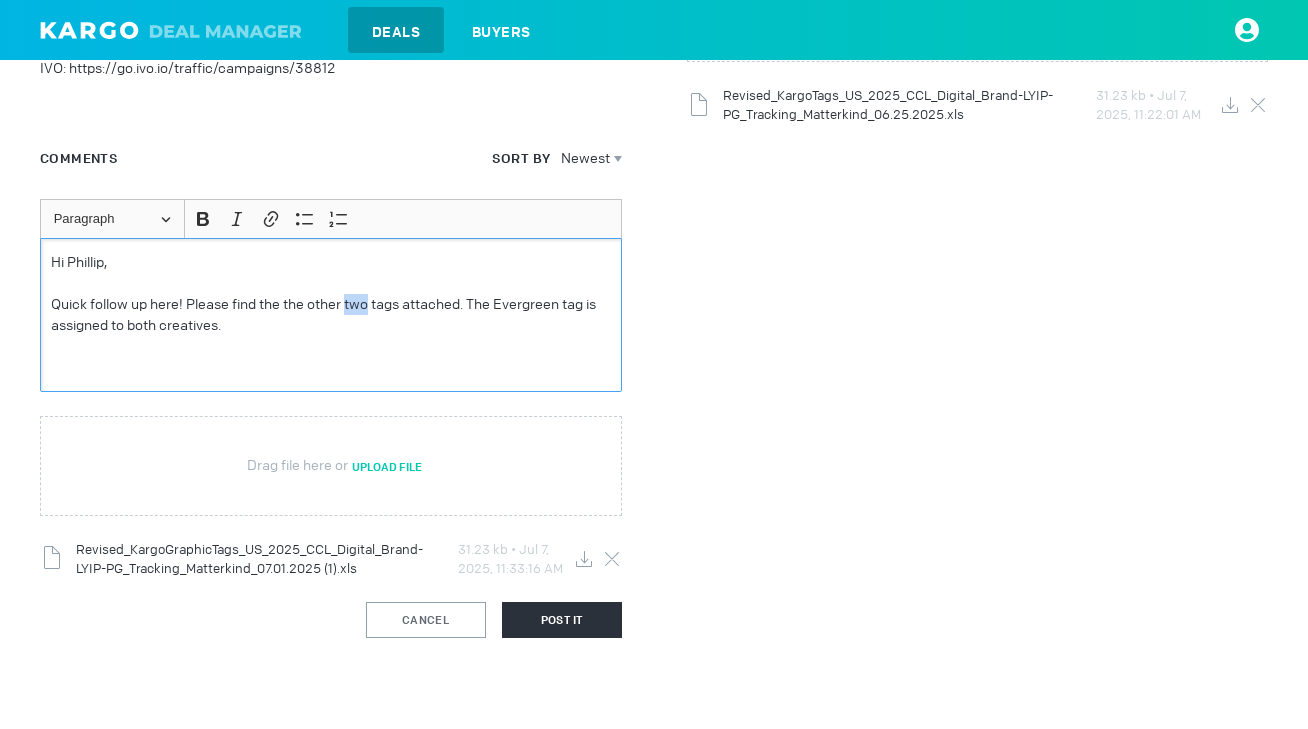 click on "Quick follow up here! Please find the the other two tags attached. The Evergreen tag is assigned to both creatives." at bounding box center [331, 315] 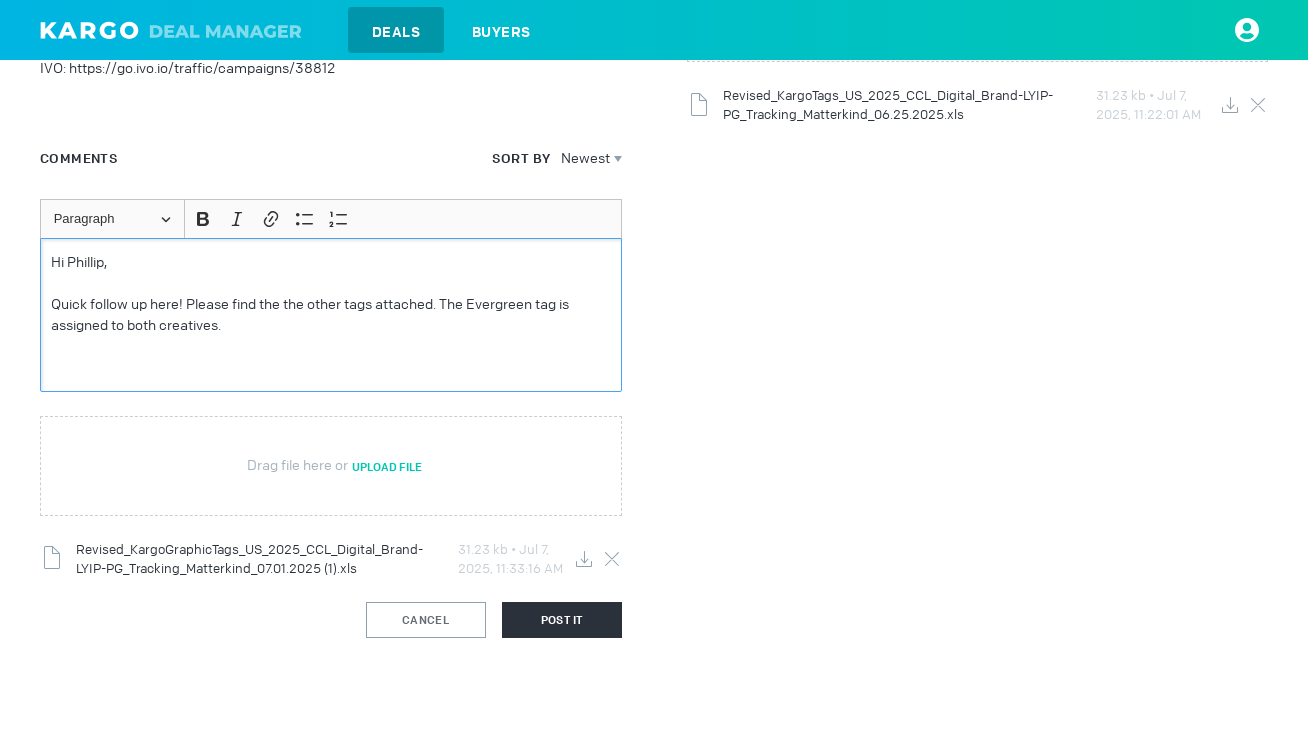 click on "Quick follow up here! Please find the the other tags attached. The Evergreen tag is assigned to both creatives." at bounding box center (331, 315) 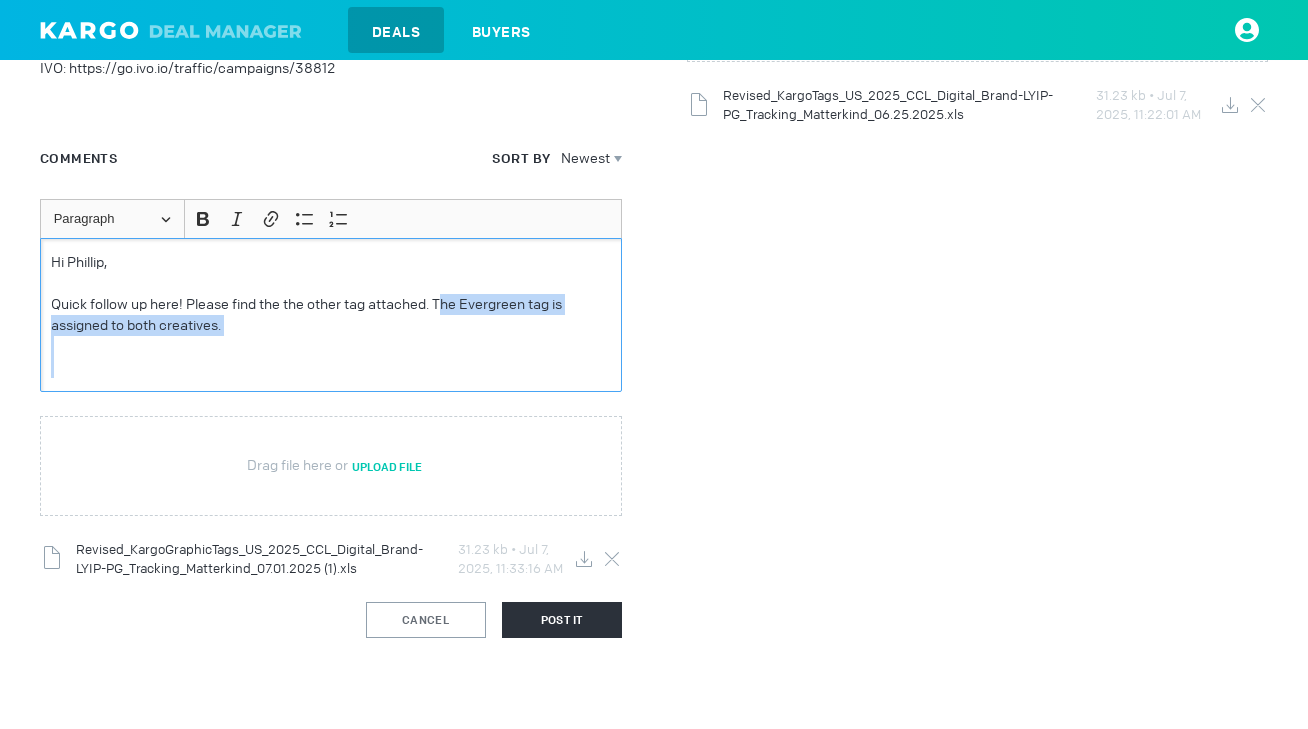 drag, startPoint x: 441, startPoint y: 305, endPoint x: 530, endPoint y: 365, distance: 107.33592 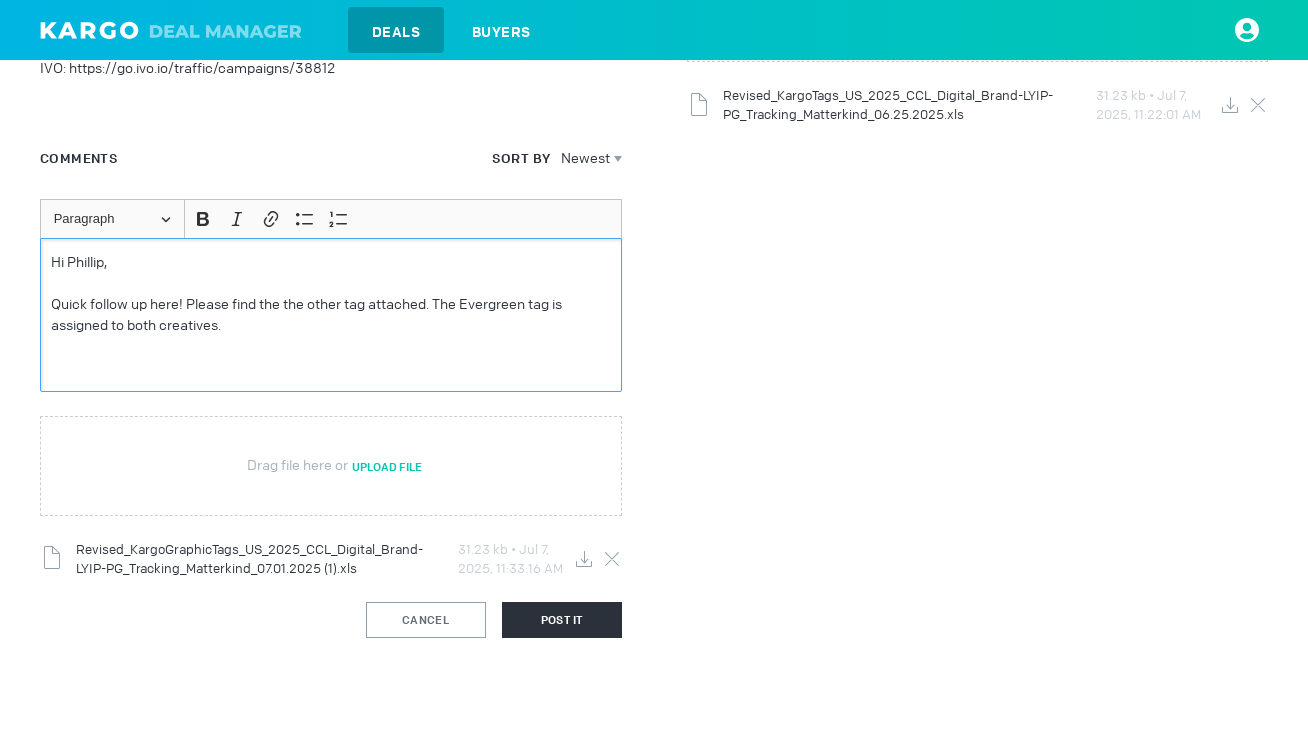 scroll, scrollTop: 346, scrollLeft: 0, axis: vertical 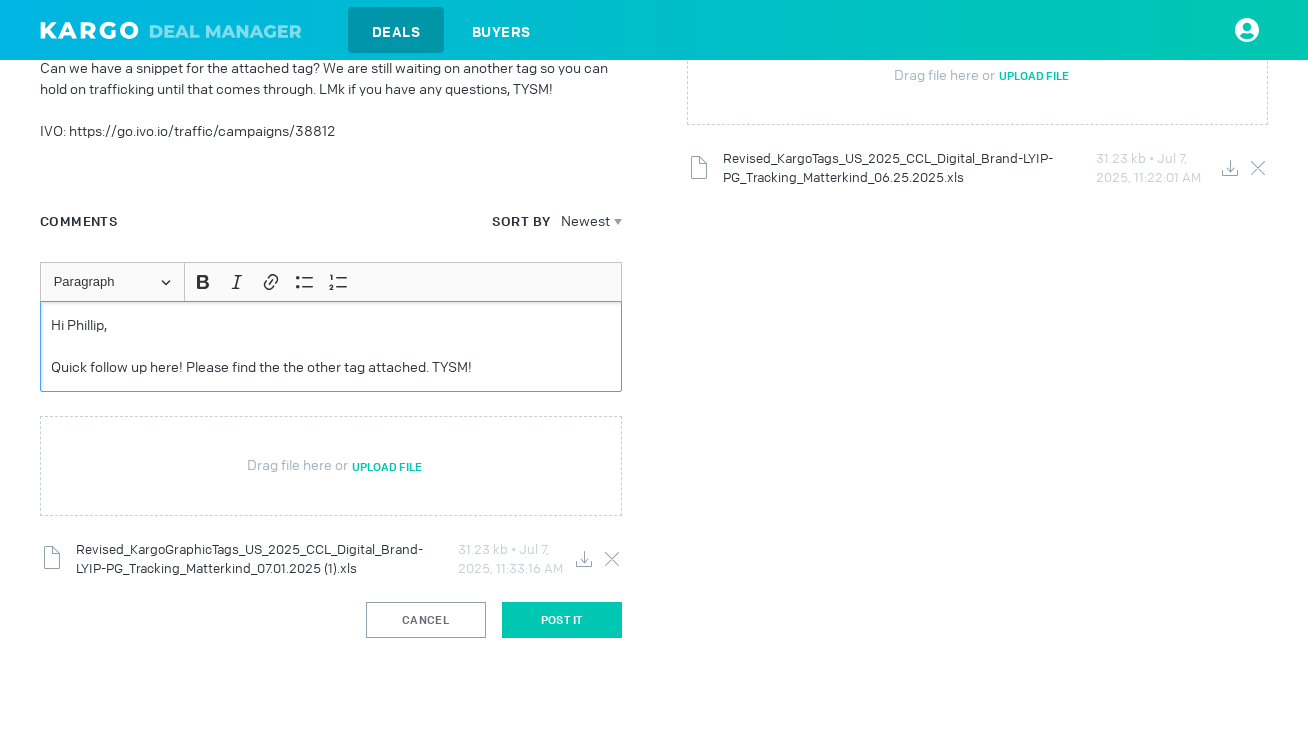 click on "Post It" at bounding box center [562, 620] 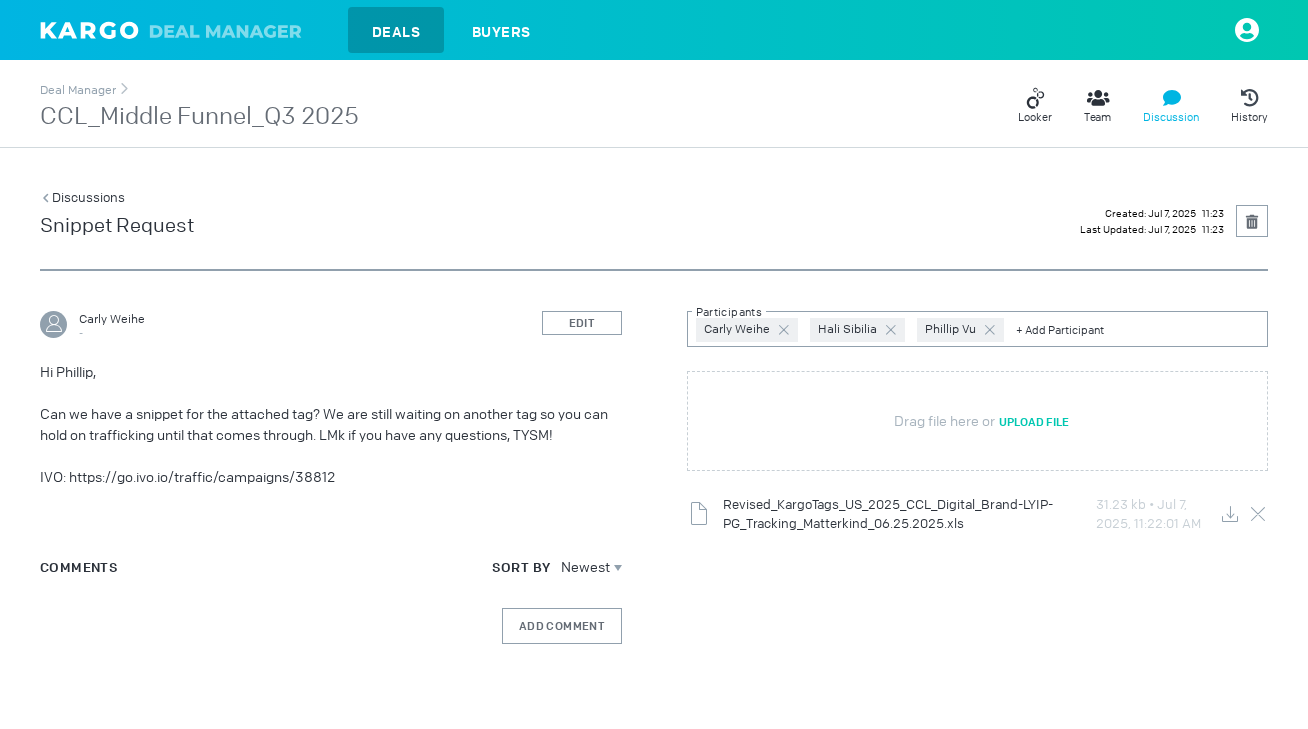 scroll, scrollTop: 0, scrollLeft: 0, axis: both 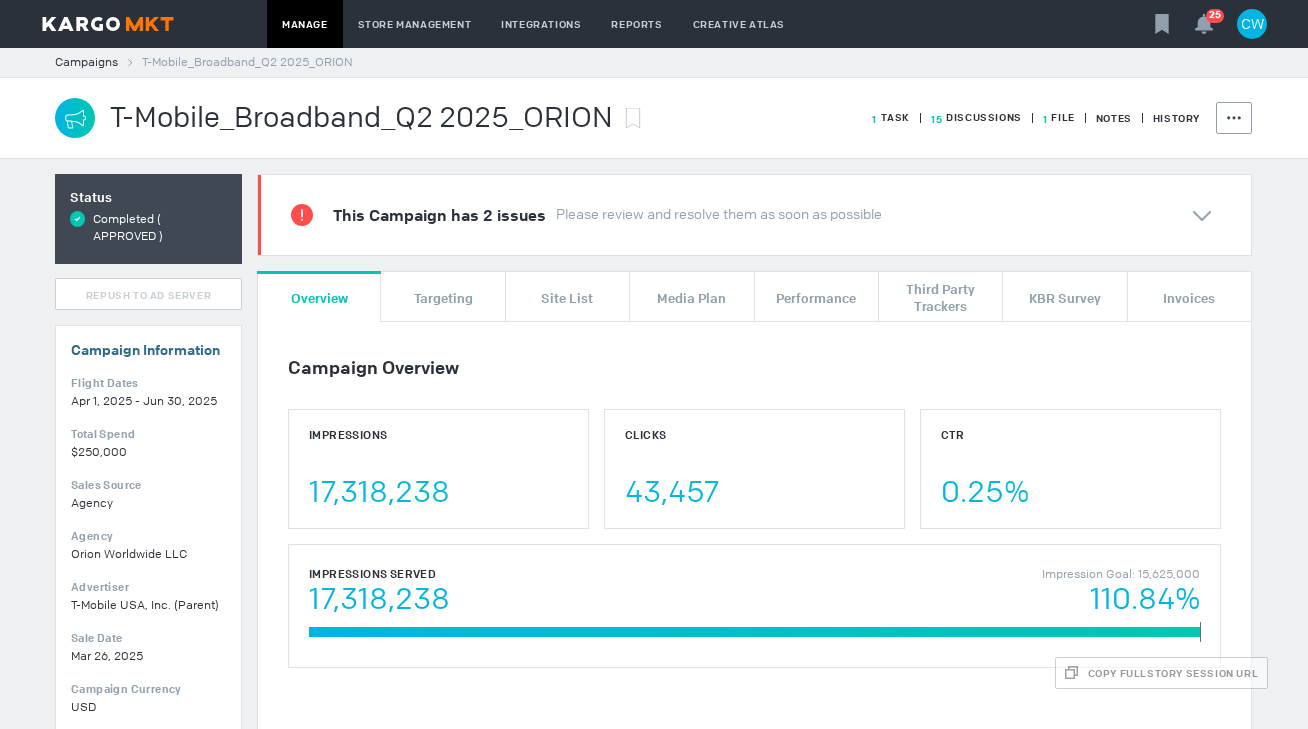 click on "15 Discussions" at bounding box center (891, 117) 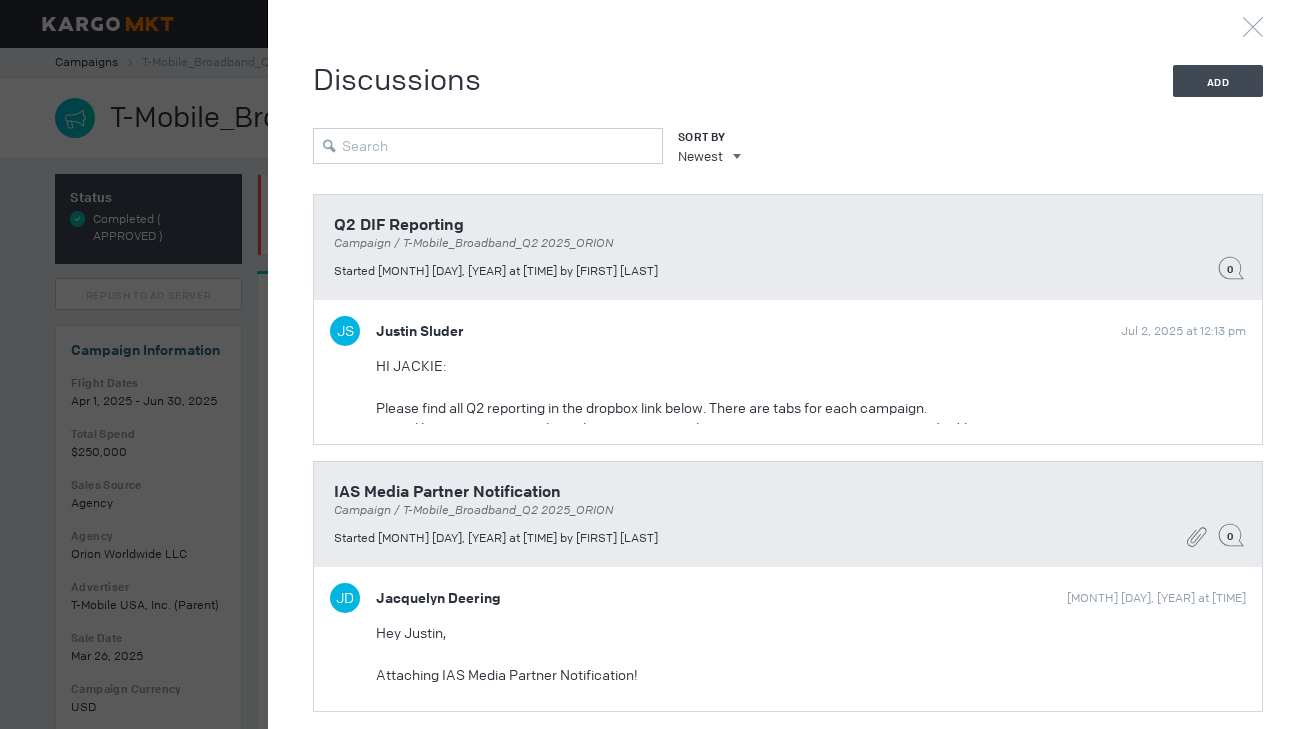 click at bounding box center [654, 364] 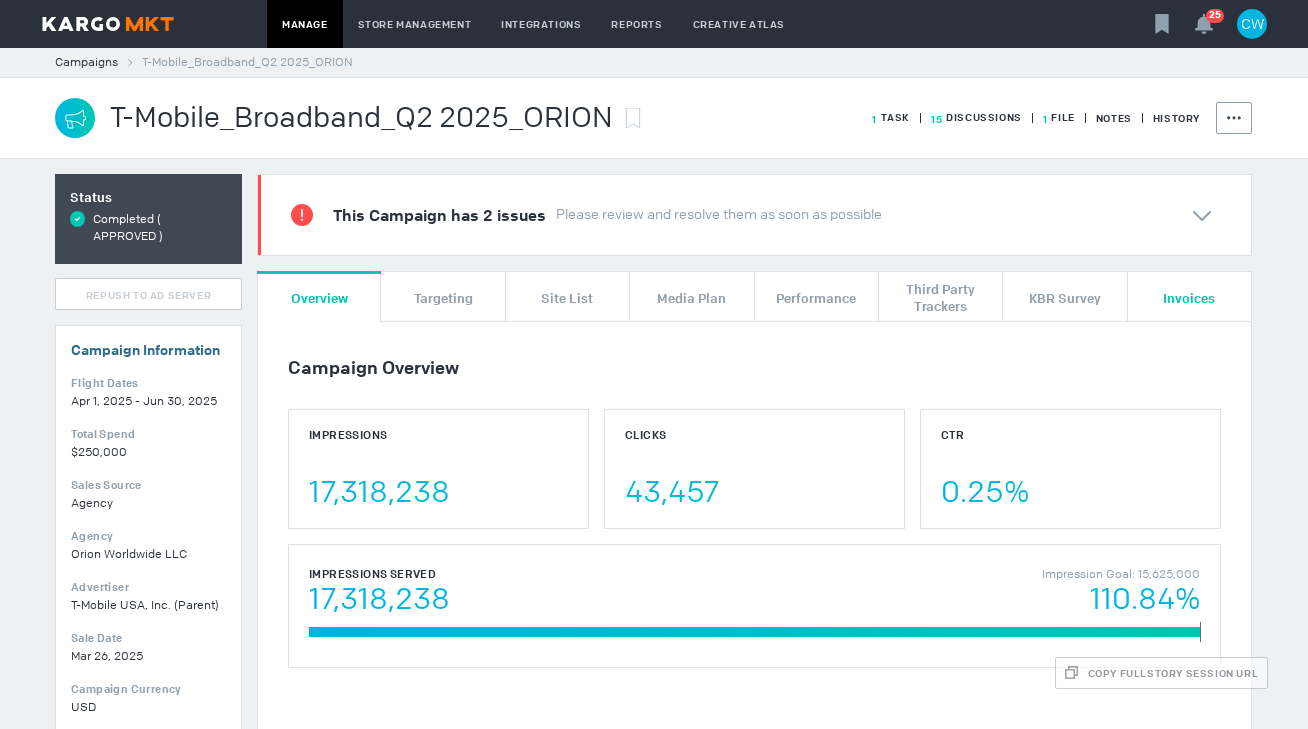click on "Invoices" at bounding box center (1190, 296) 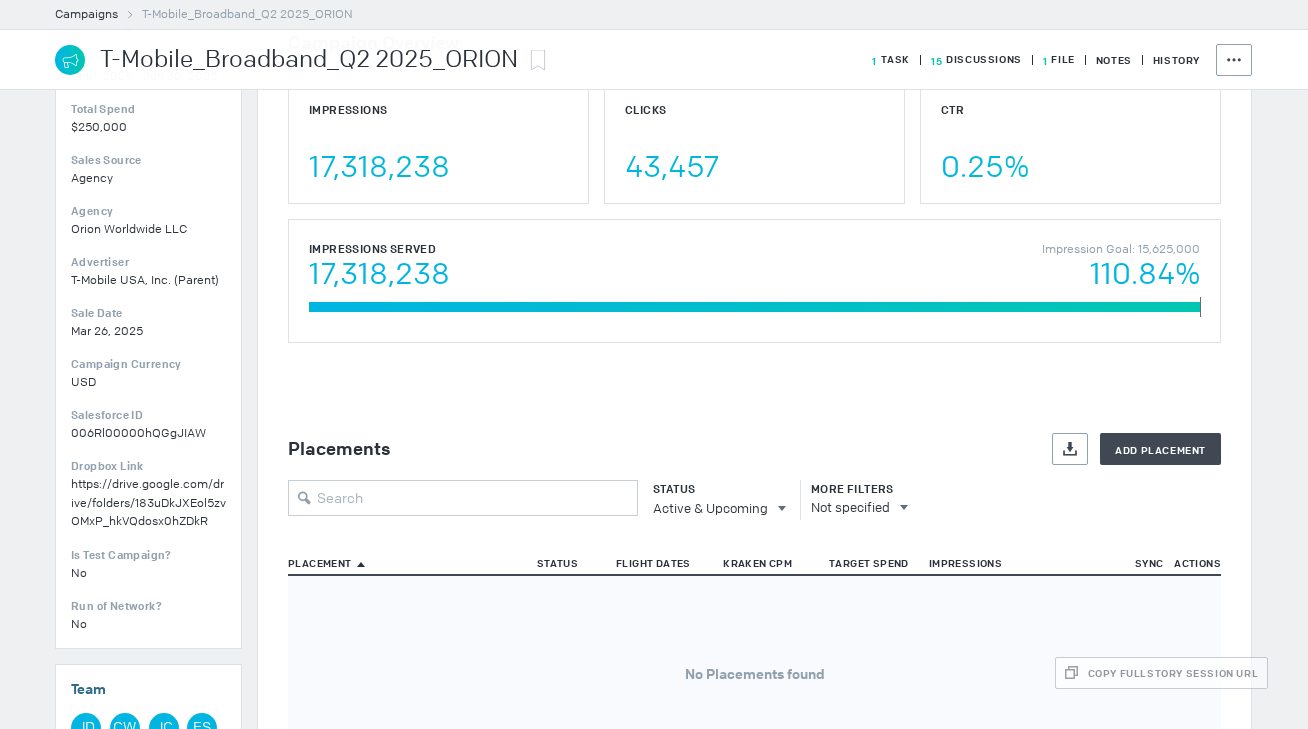 scroll, scrollTop: 0, scrollLeft: 0, axis: both 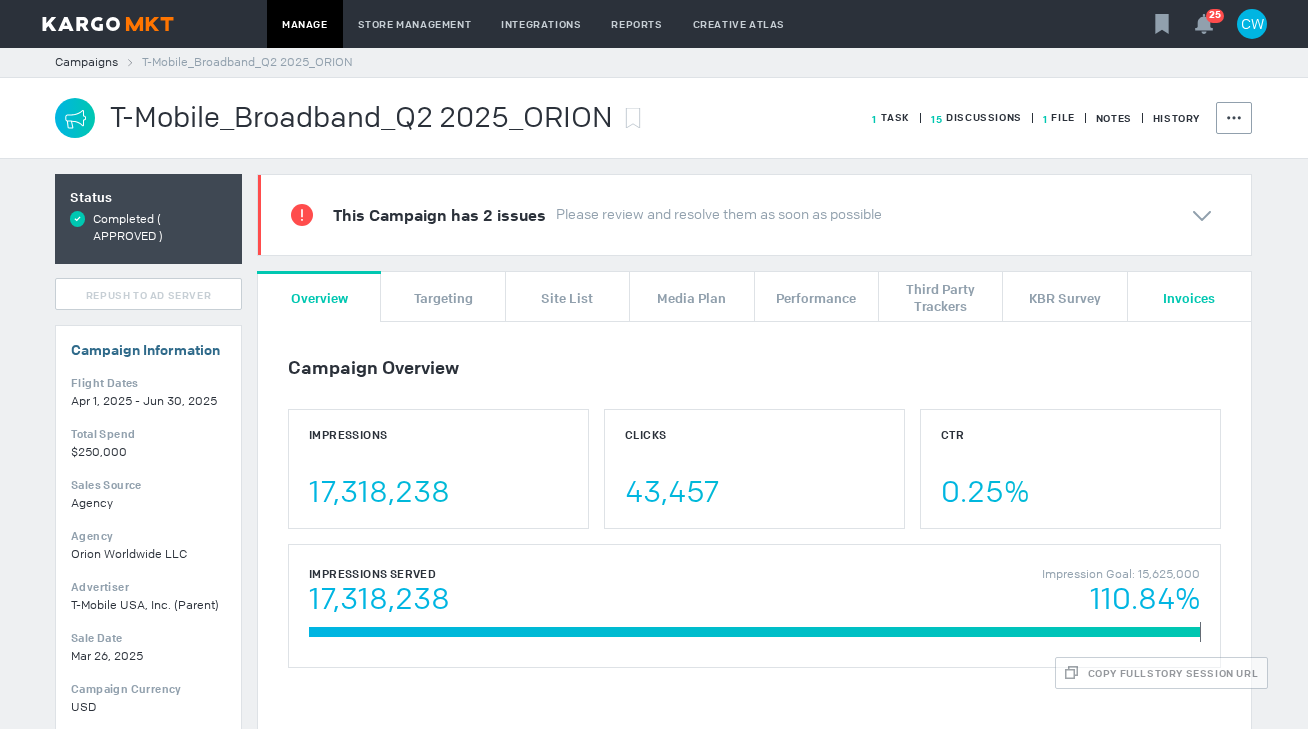 click on "Invoices" at bounding box center (1189, 297) 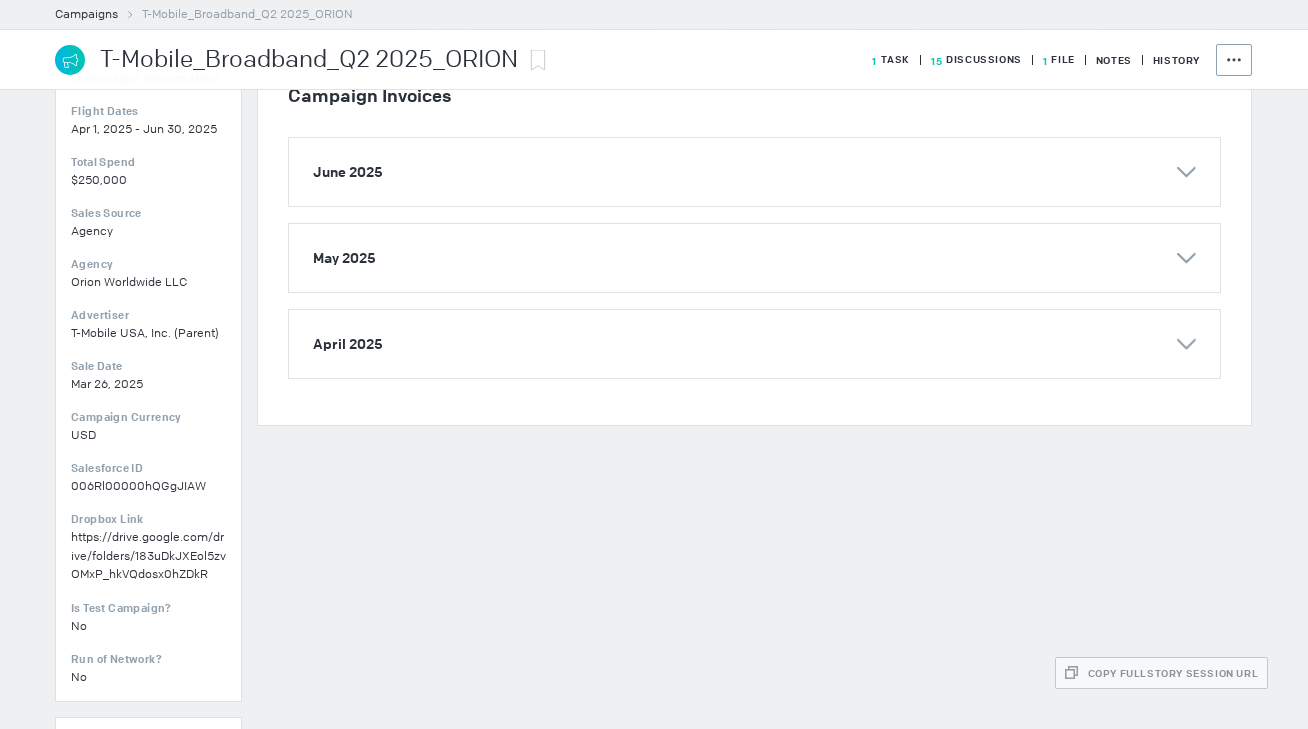 scroll, scrollTop: 282, scrollLeft: 0, axis: vertical 